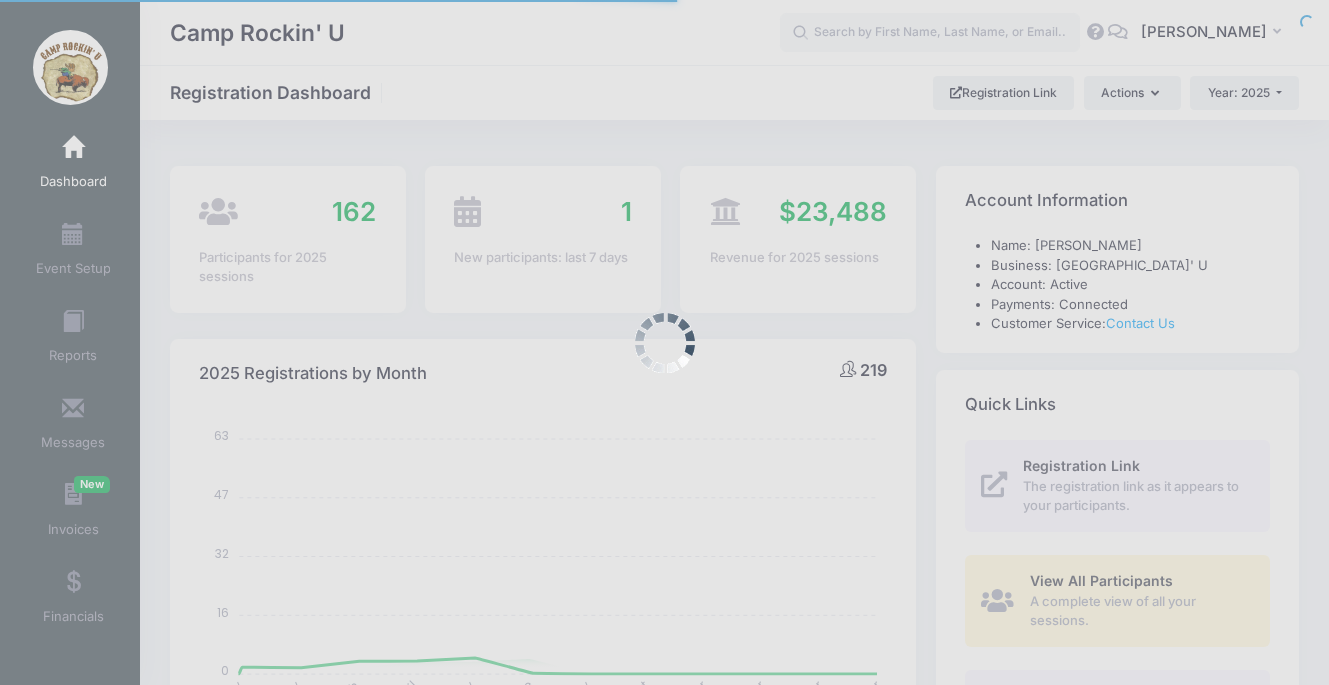select 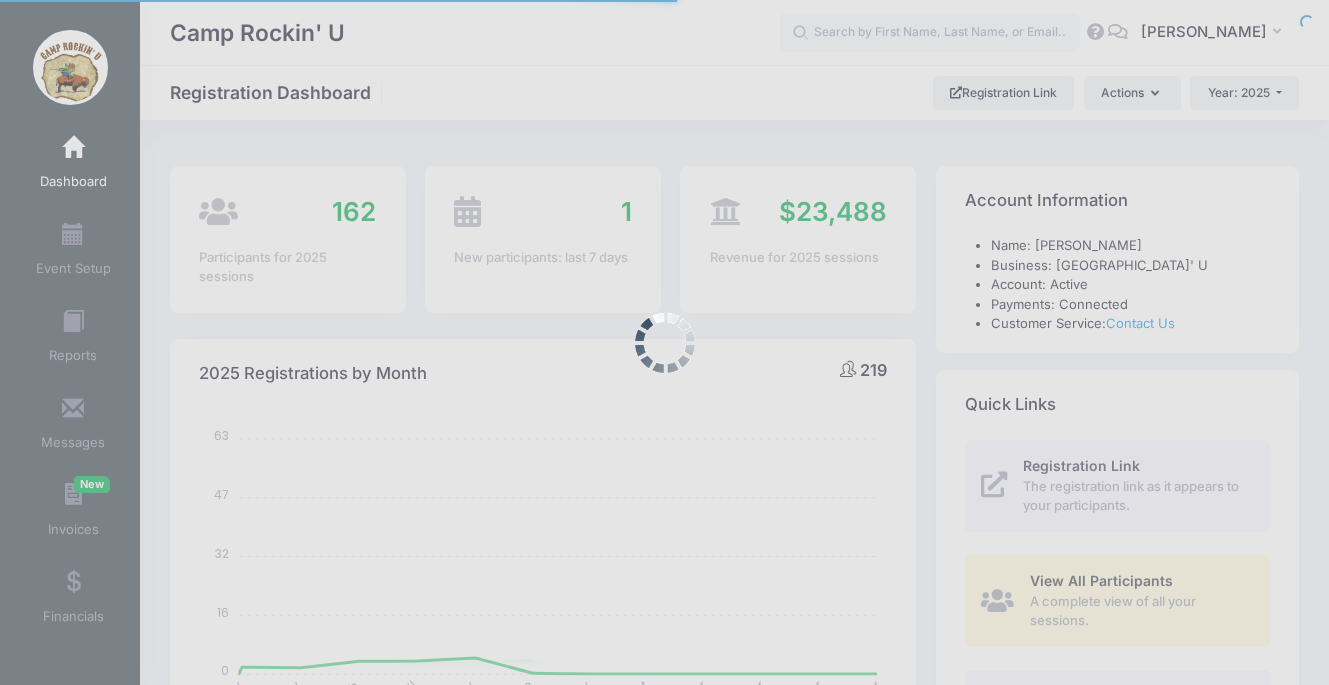 scroll, scrollTop: 0, scrollLeft: 0, axis: both 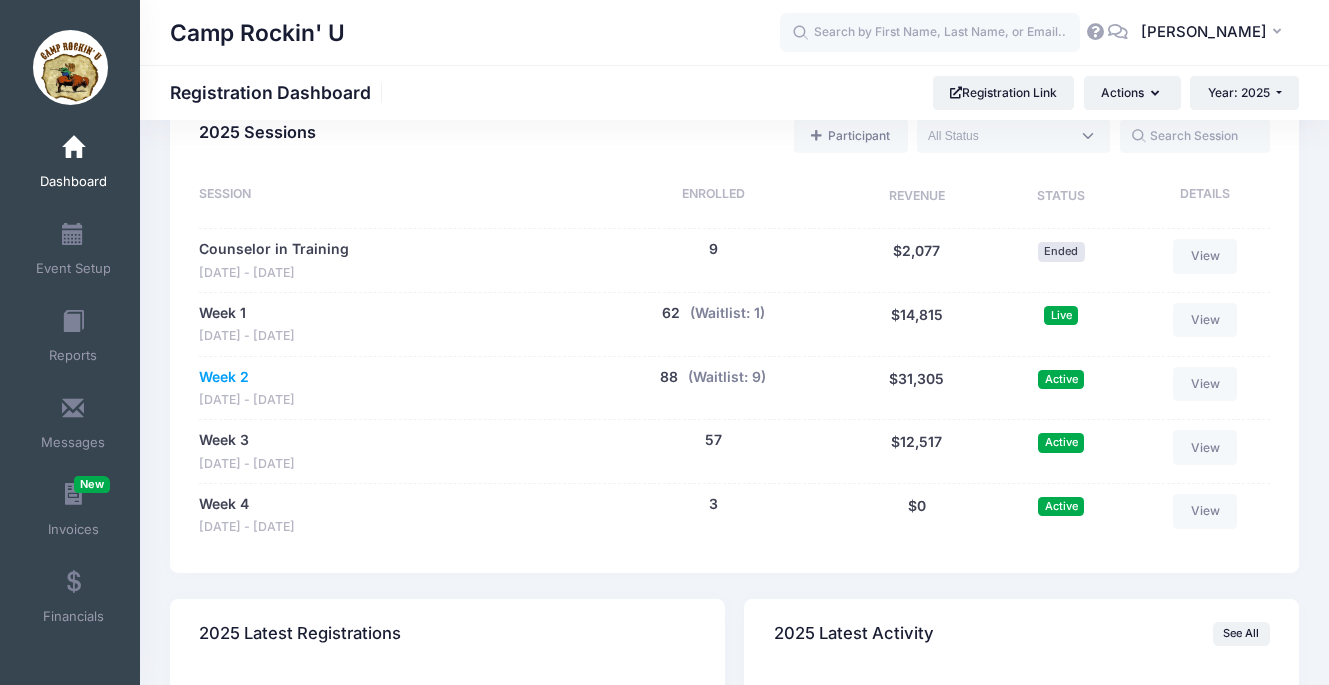 click on "Week 2" at bounding box center [224, 377] 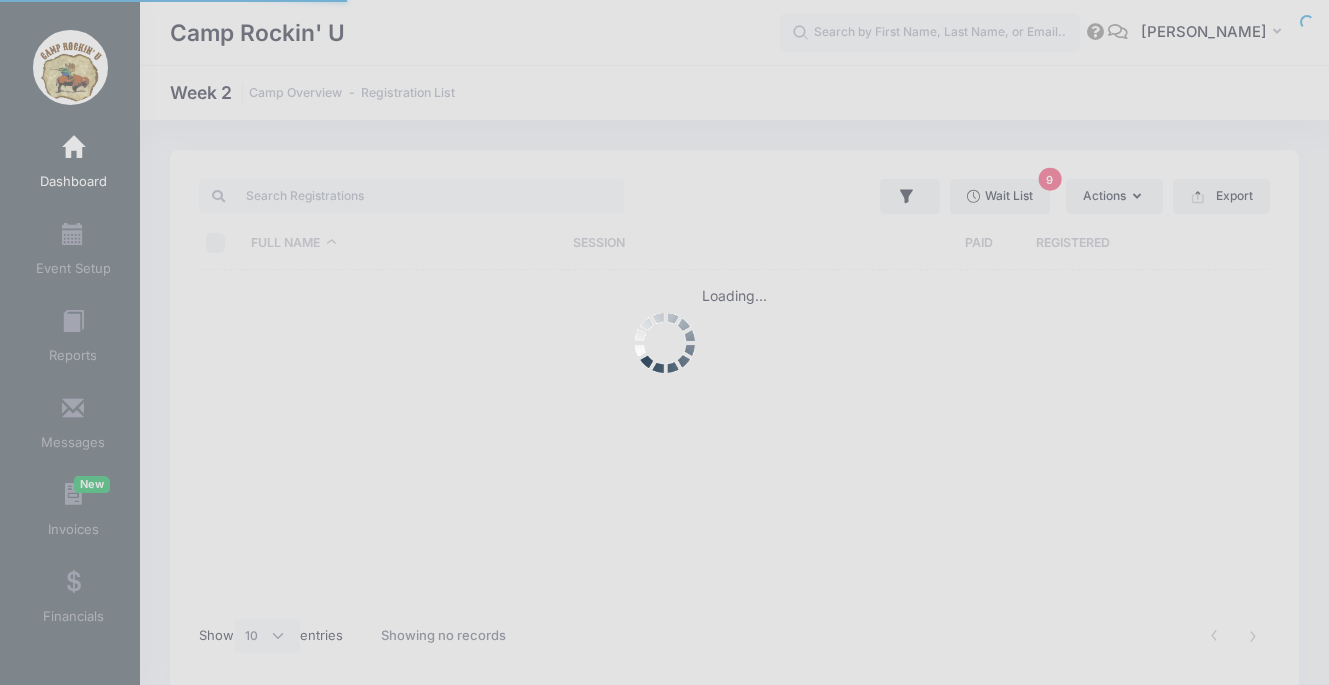 scroll, scrollTop: 0, scrollLeft: 0, axis: both 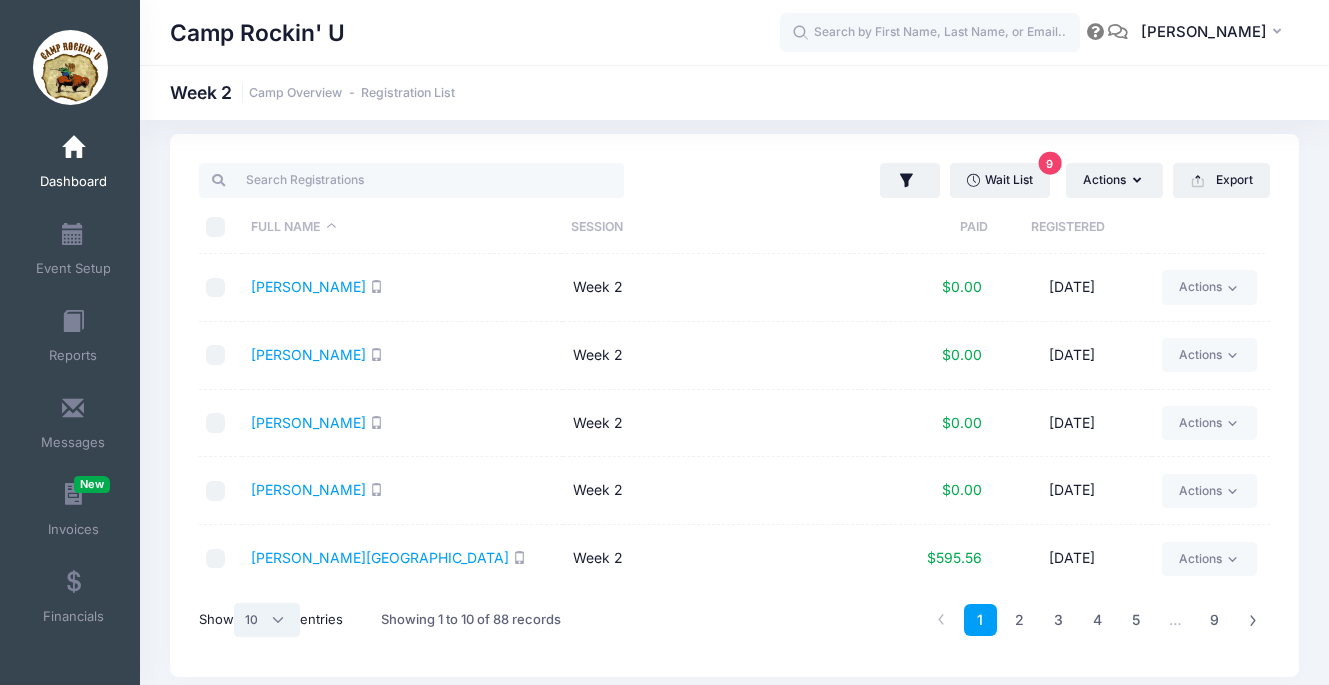select on "50" 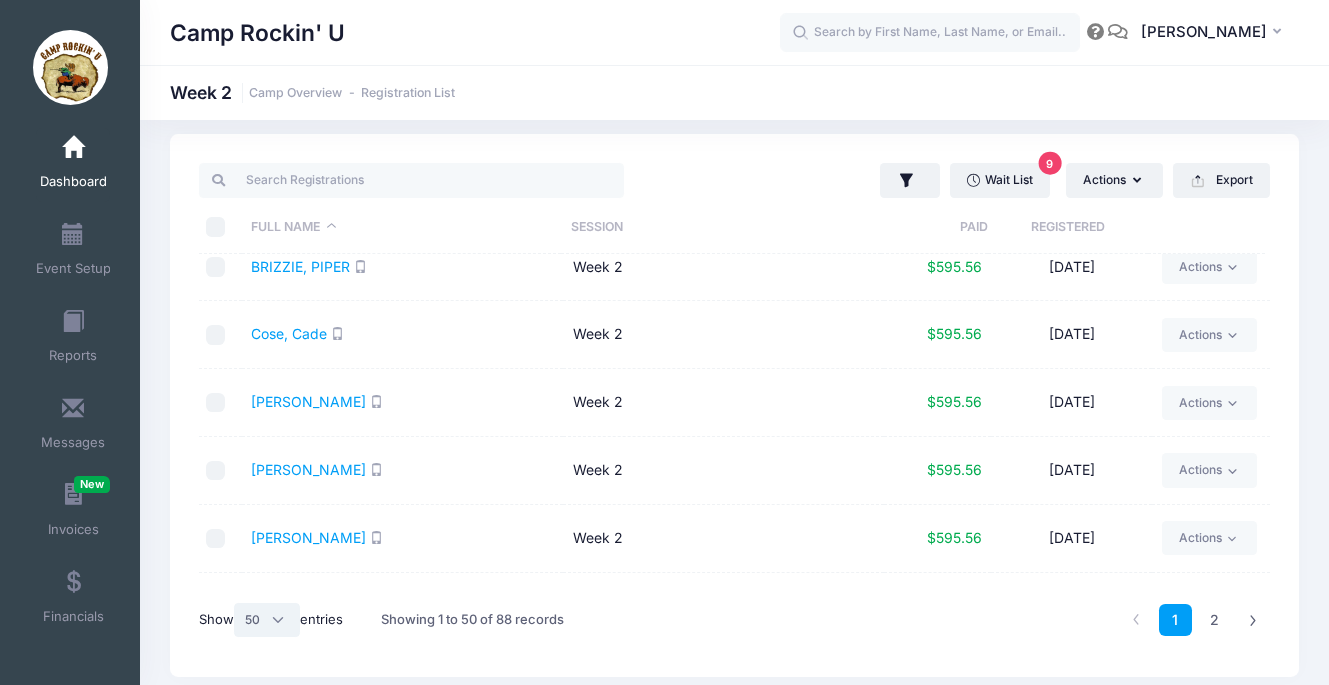 scroll, scrollTop: 947, scrollLeft: 0, axis: vertical 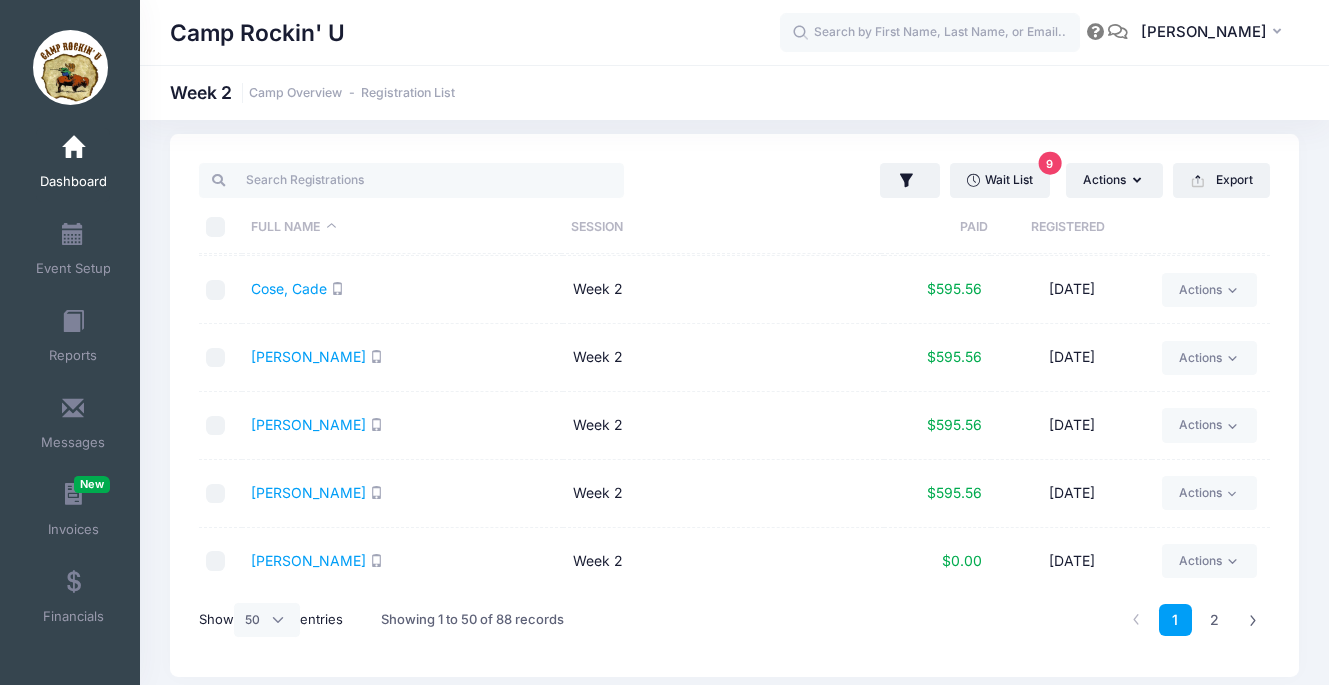 click at bounding box center (216, 290) 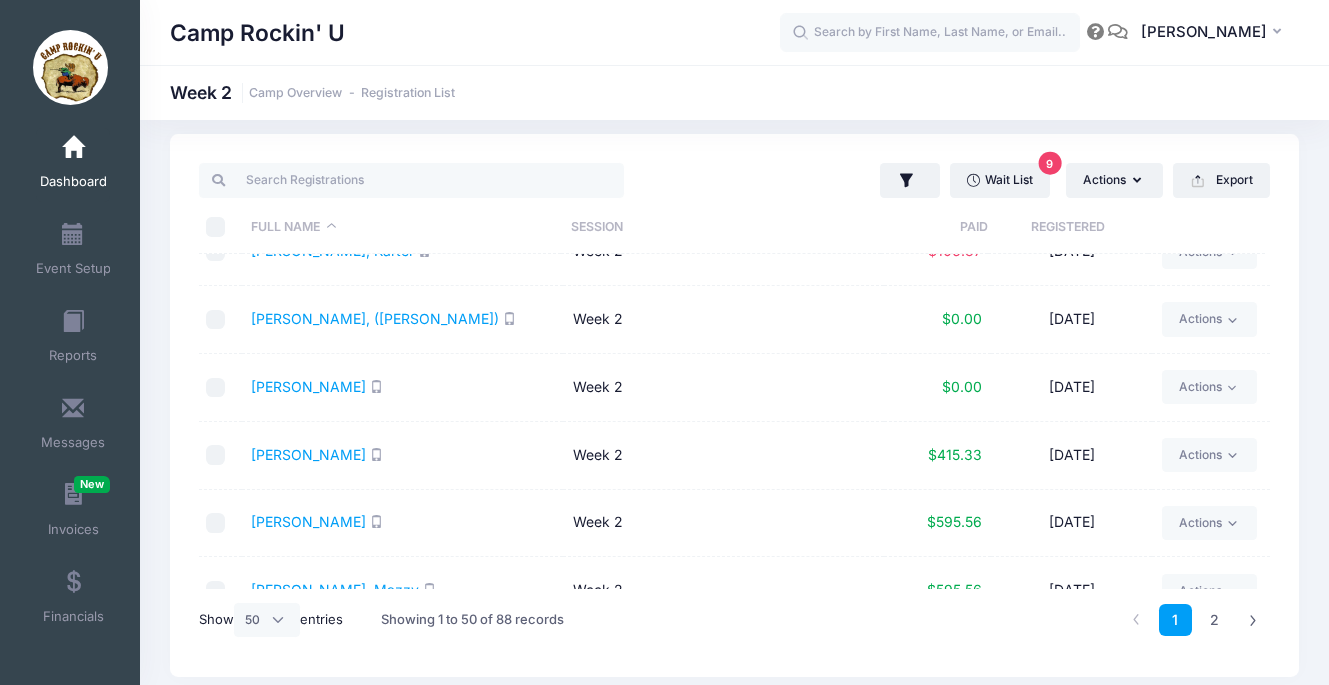scroll, scrollTop: 1475, scrollLeft: 0, axis: vertical 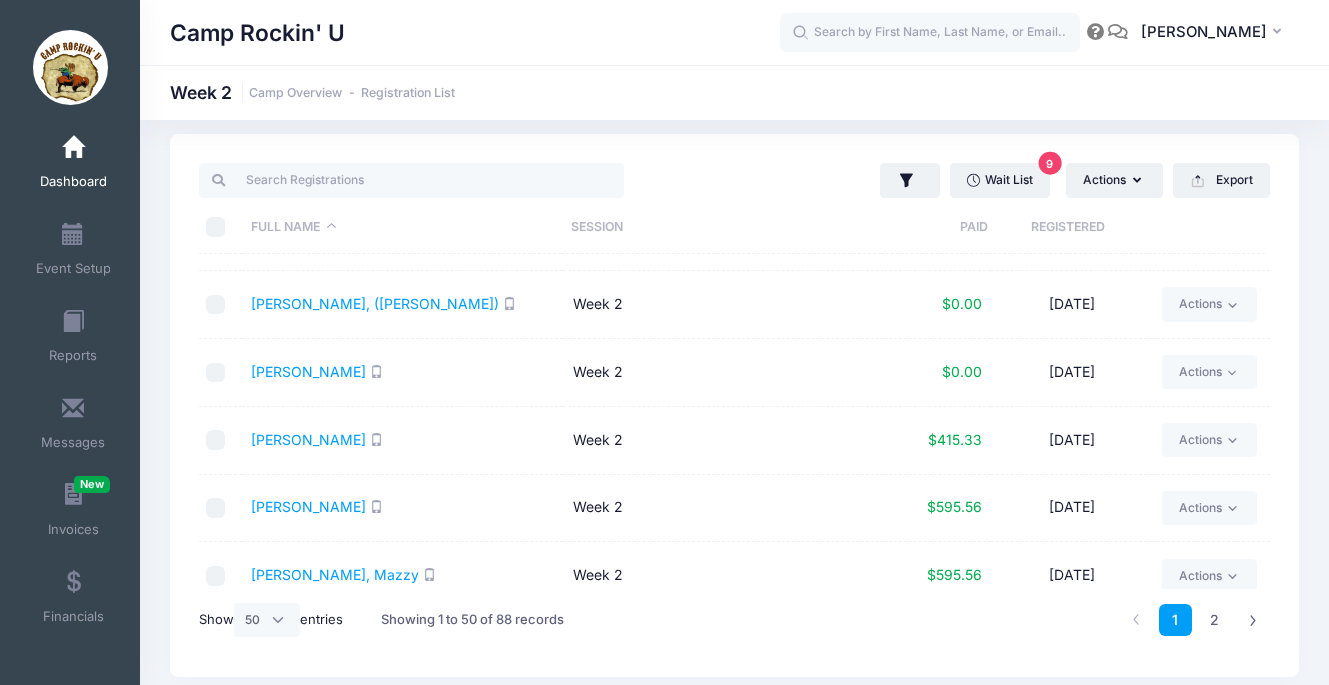 click at bounding box center (216, 305) 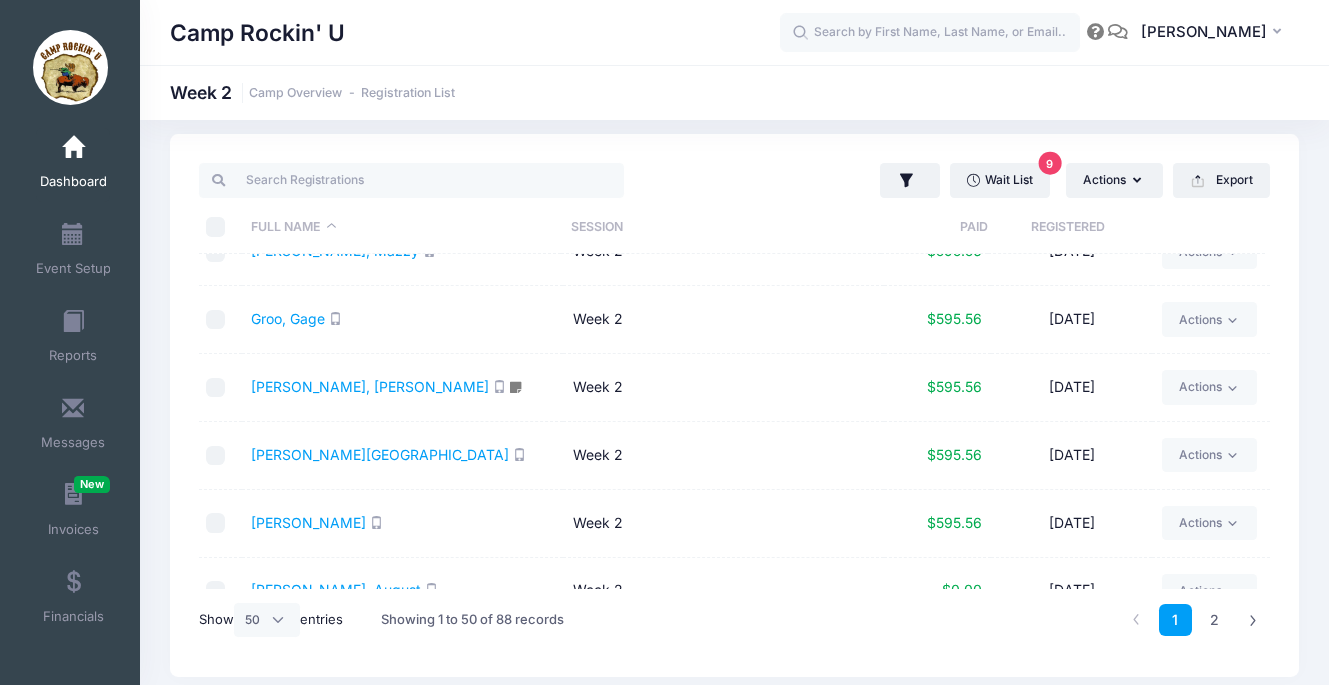 scroll, scrollTop: 1819, scrollLeft: 0, axis: vertical 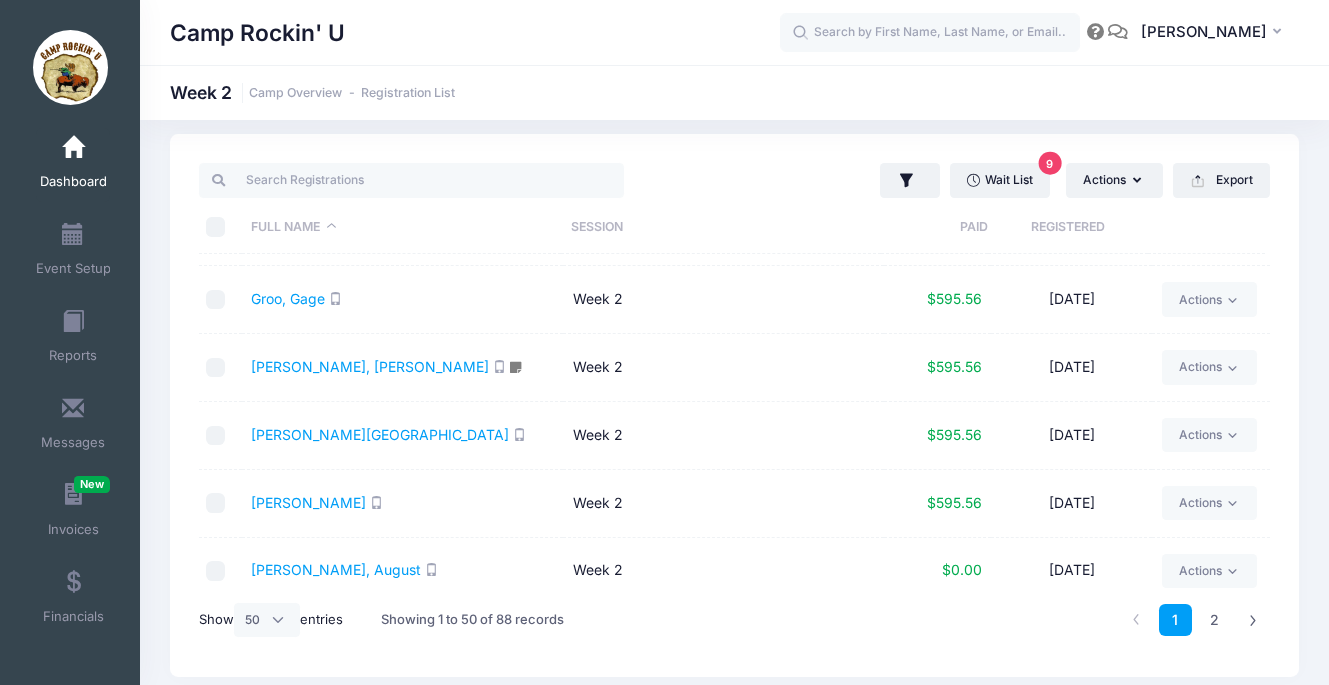 click at bounding box center (216, 300) 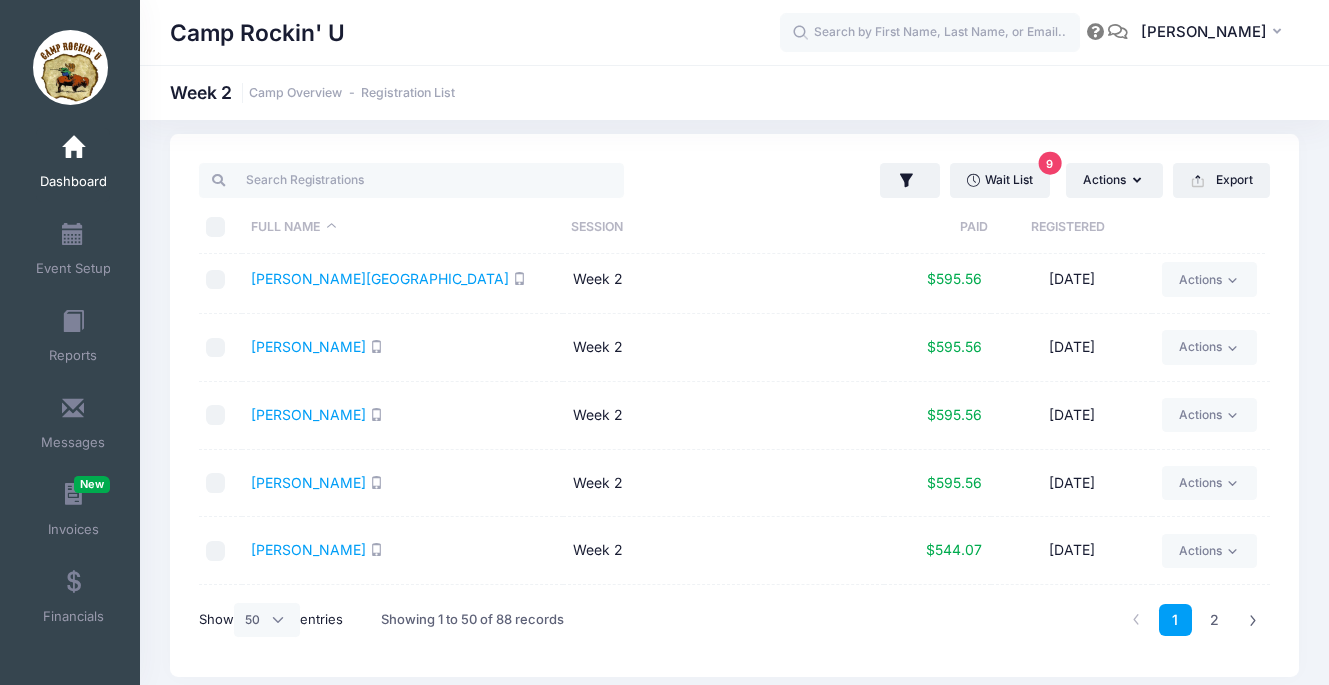 scroll, scrollTop: 2287, scrollLeft: 0, axis: vertical 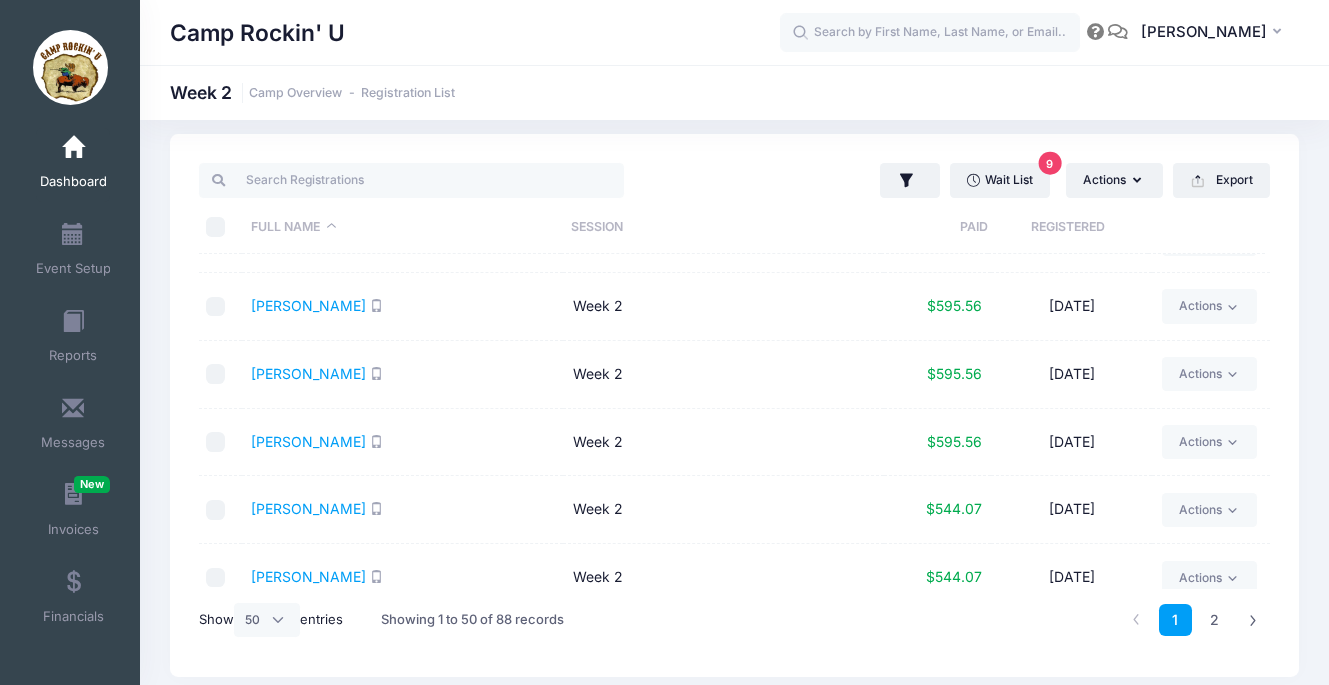 click at bounding box center (216, 374) 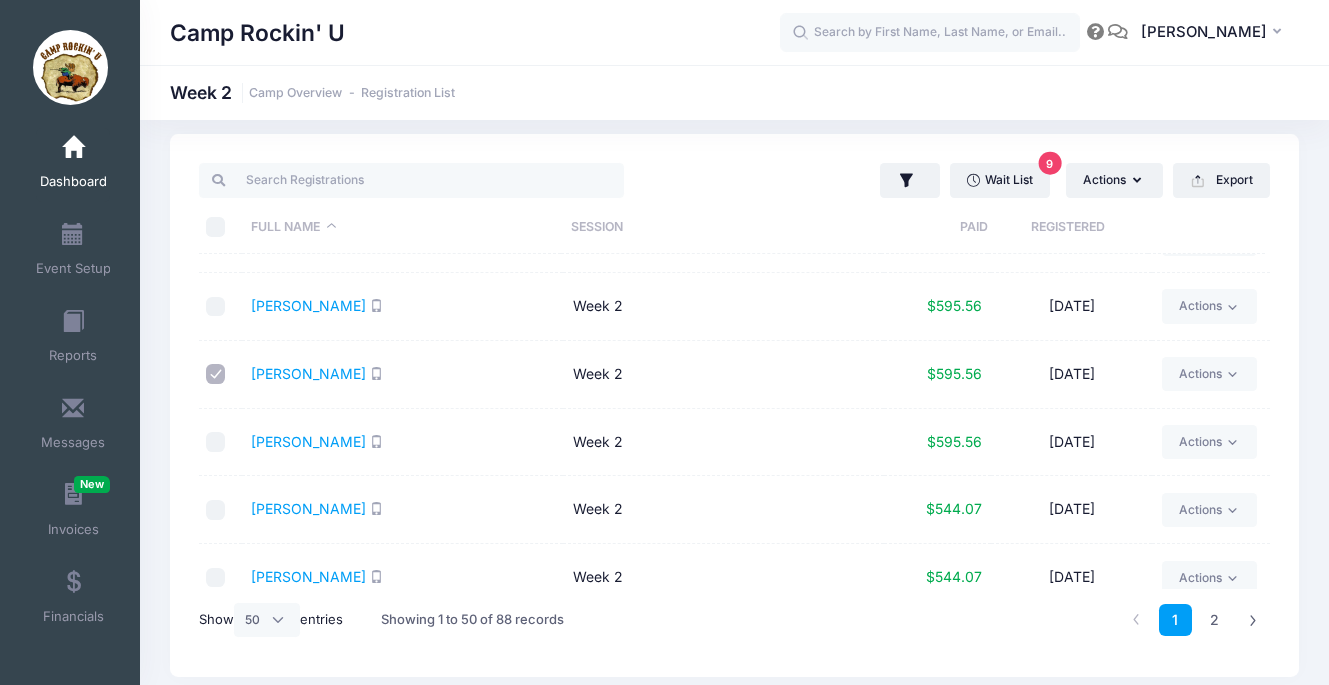 click at bounding box center [216, 442] 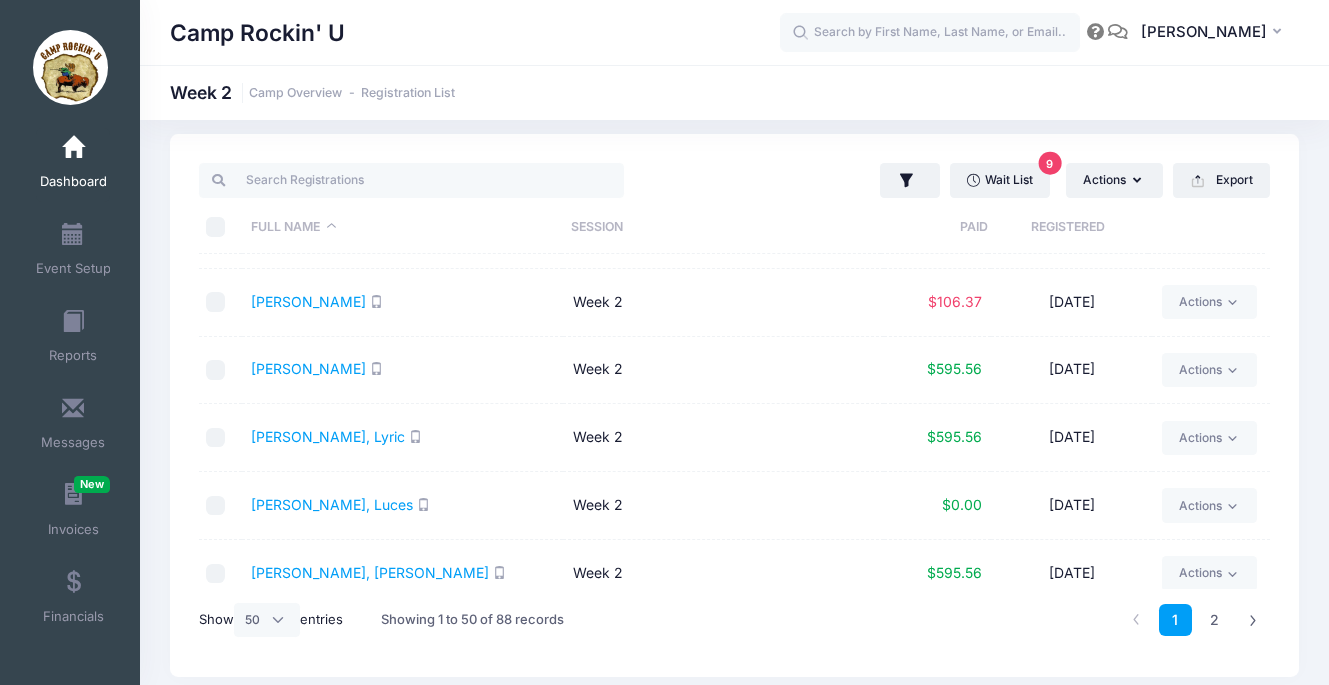 scroll, scrollTop: 3039, scrollLeft: 0, axis: vertical 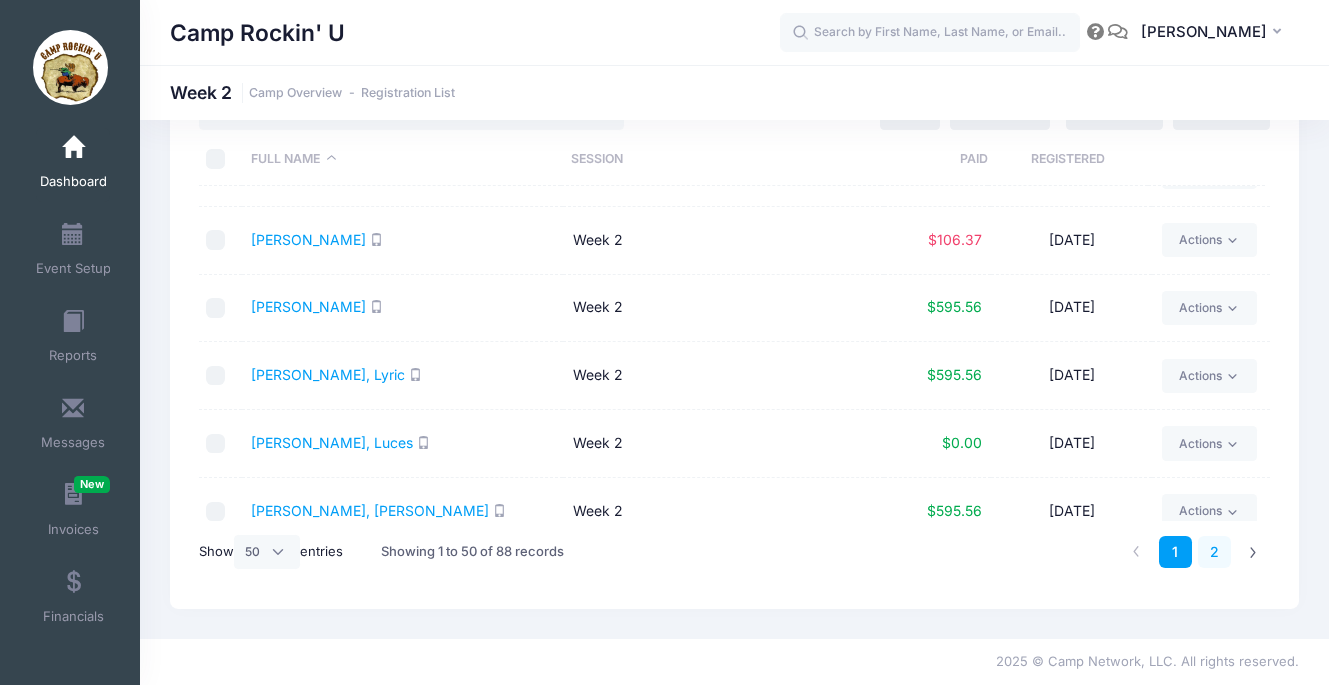 click on "2" at bounding box center [1214, 552] 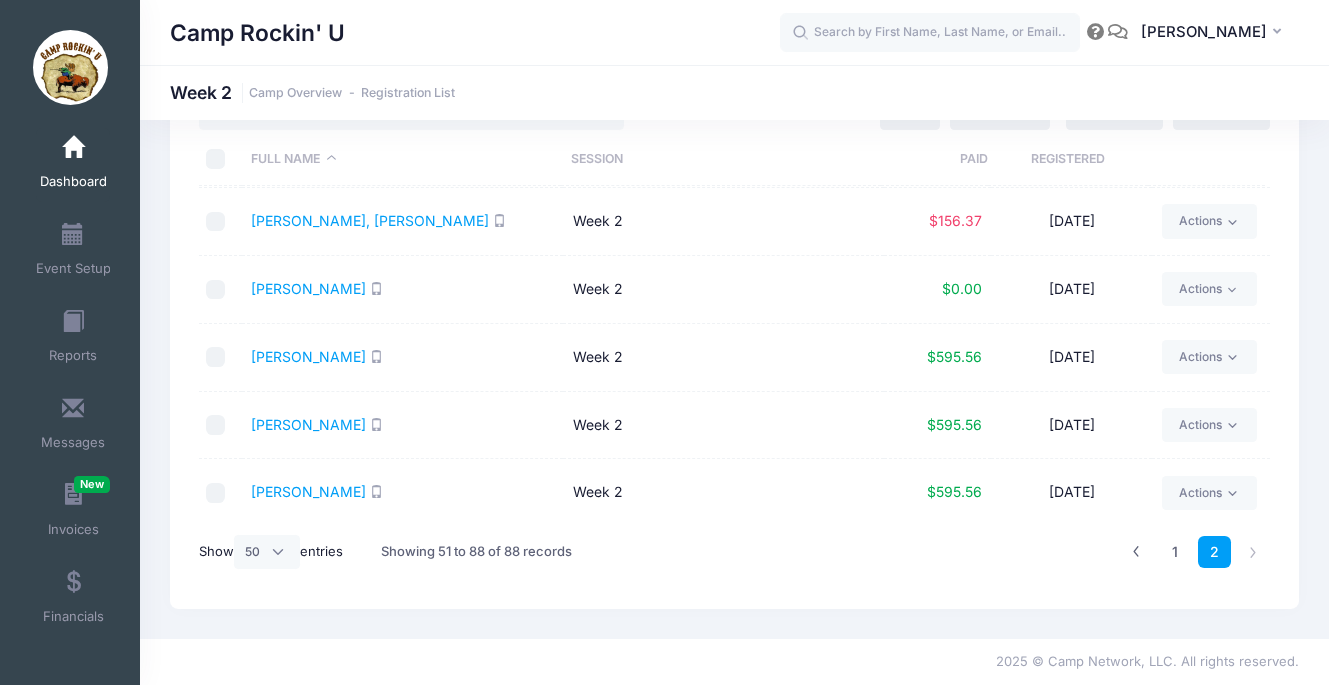 scroll, scrollTop: 1081, scrollLeft: 0, axis: vertical 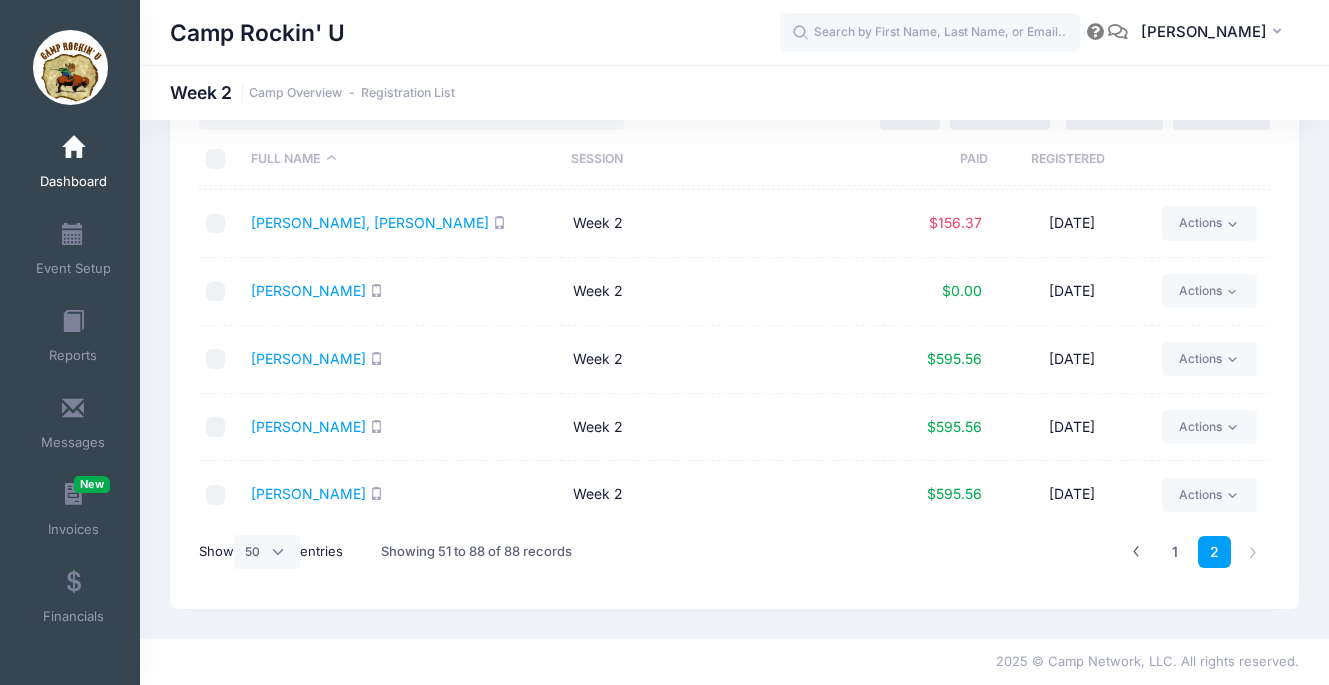 click at bounding box center (216, 224) 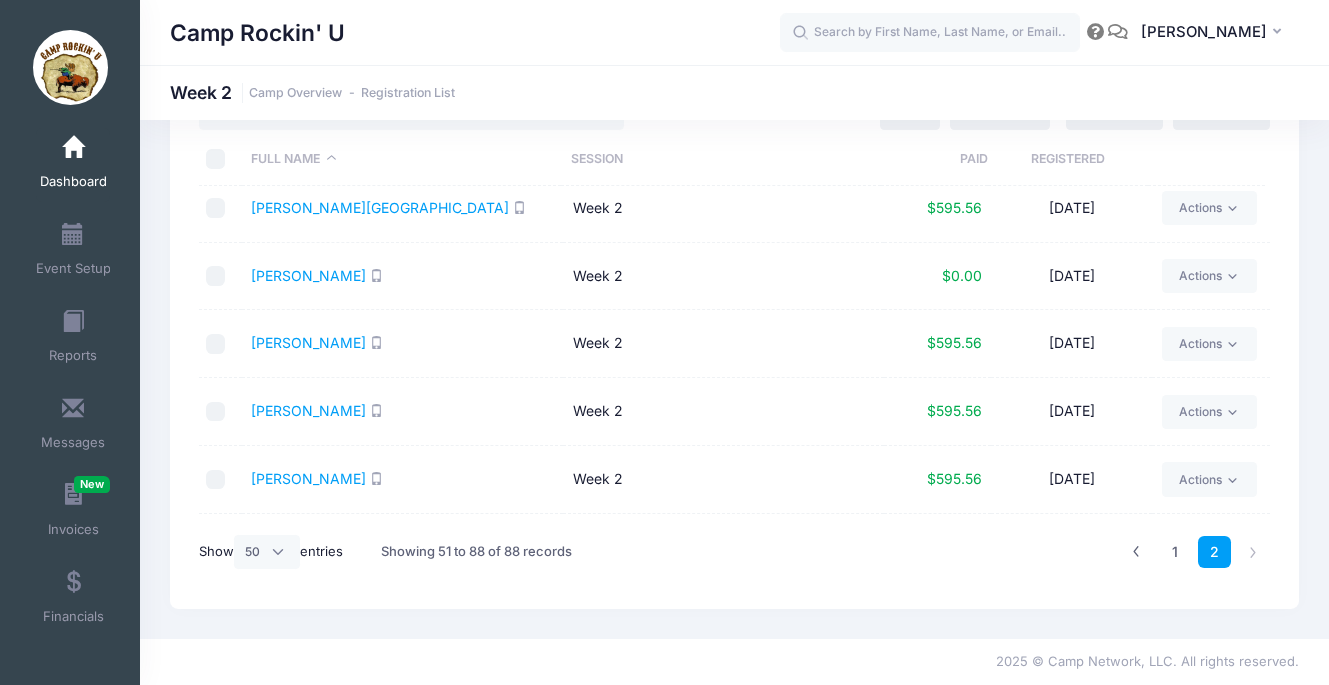 scroll, scrollTop: 0, scrollLeft: 0, axis: both 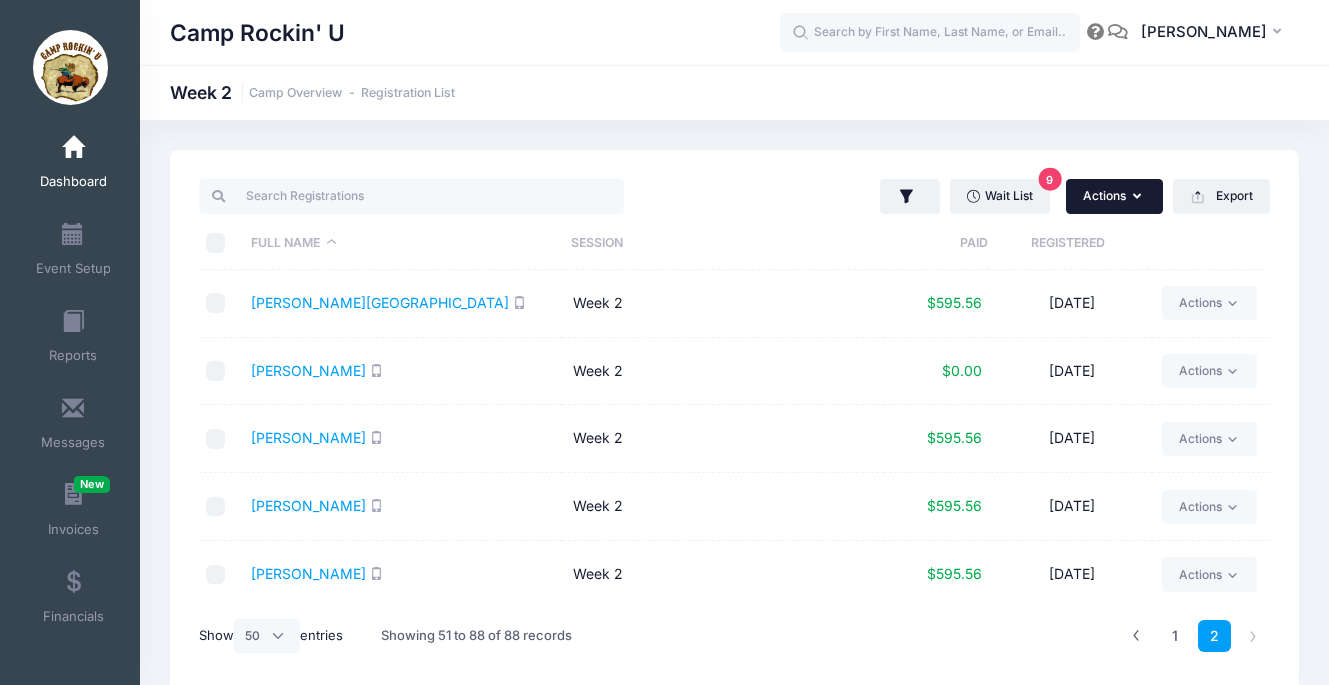 click on "Actions" at bounding box center (1114, 196) 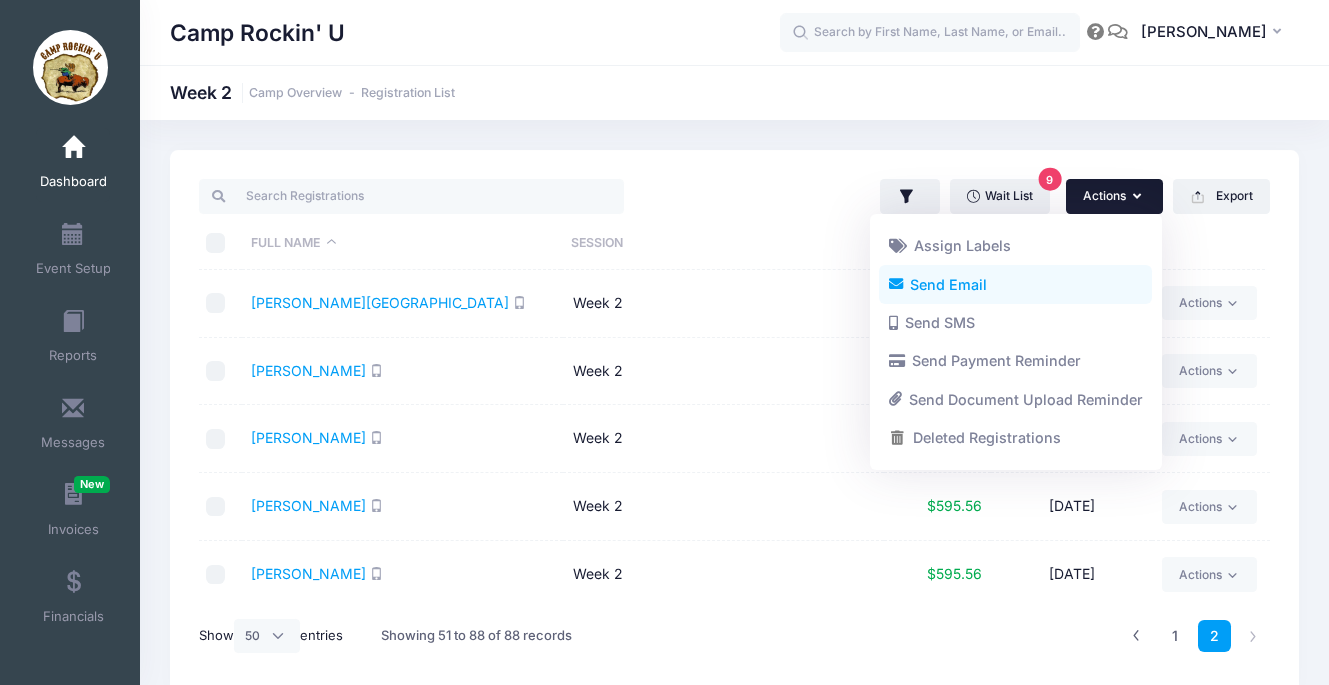 click on "Send Email" at bounding box center [1015, 284] 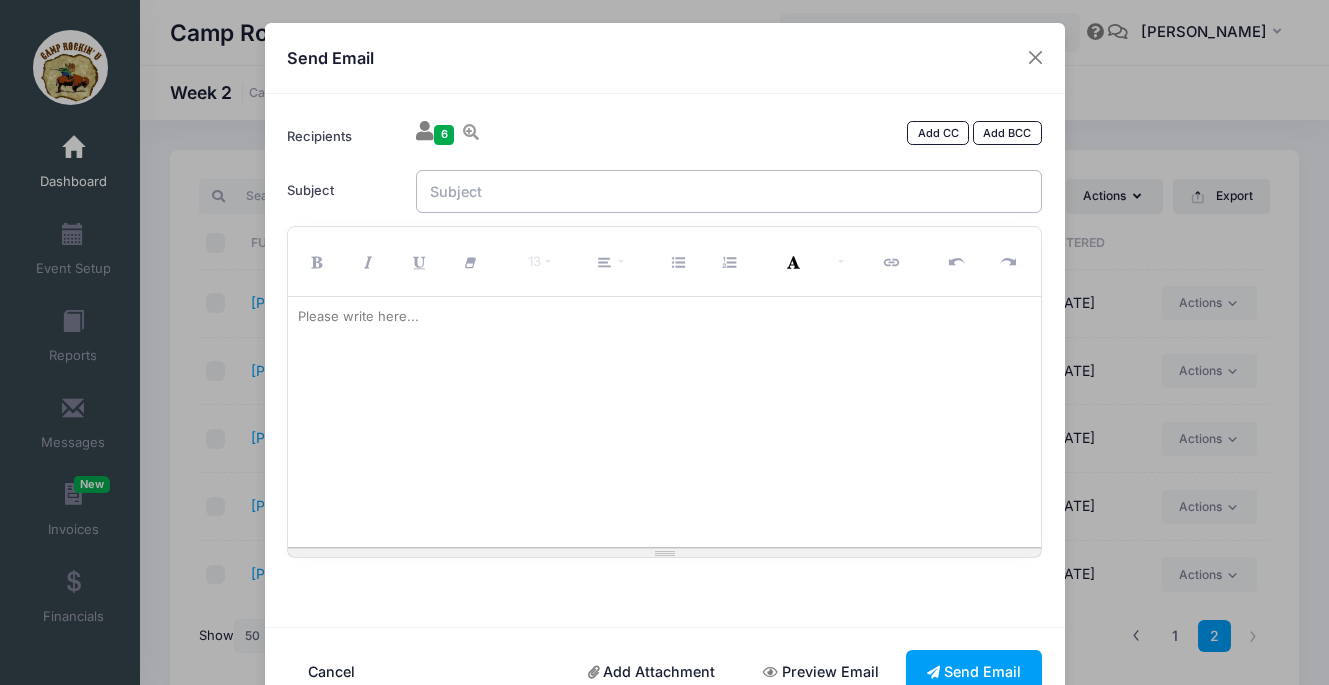 click on "Subject" at bounding box center (729, 191) 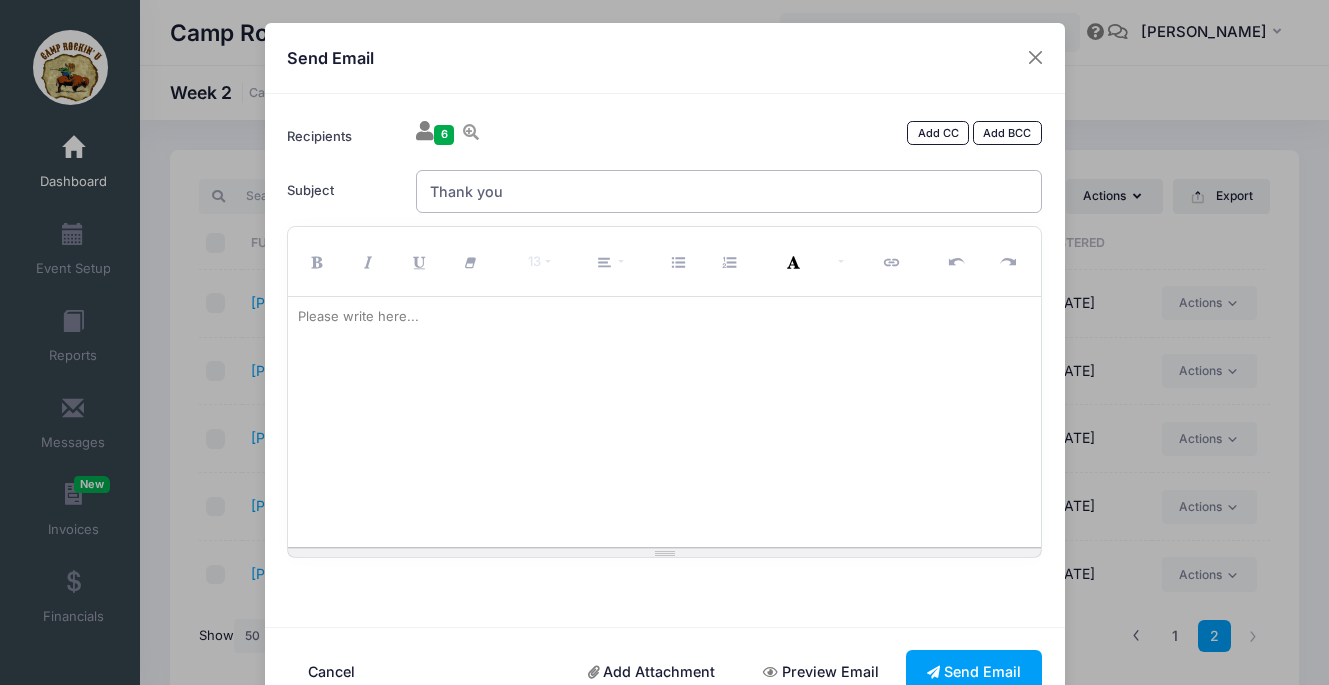 type on "Thank you" 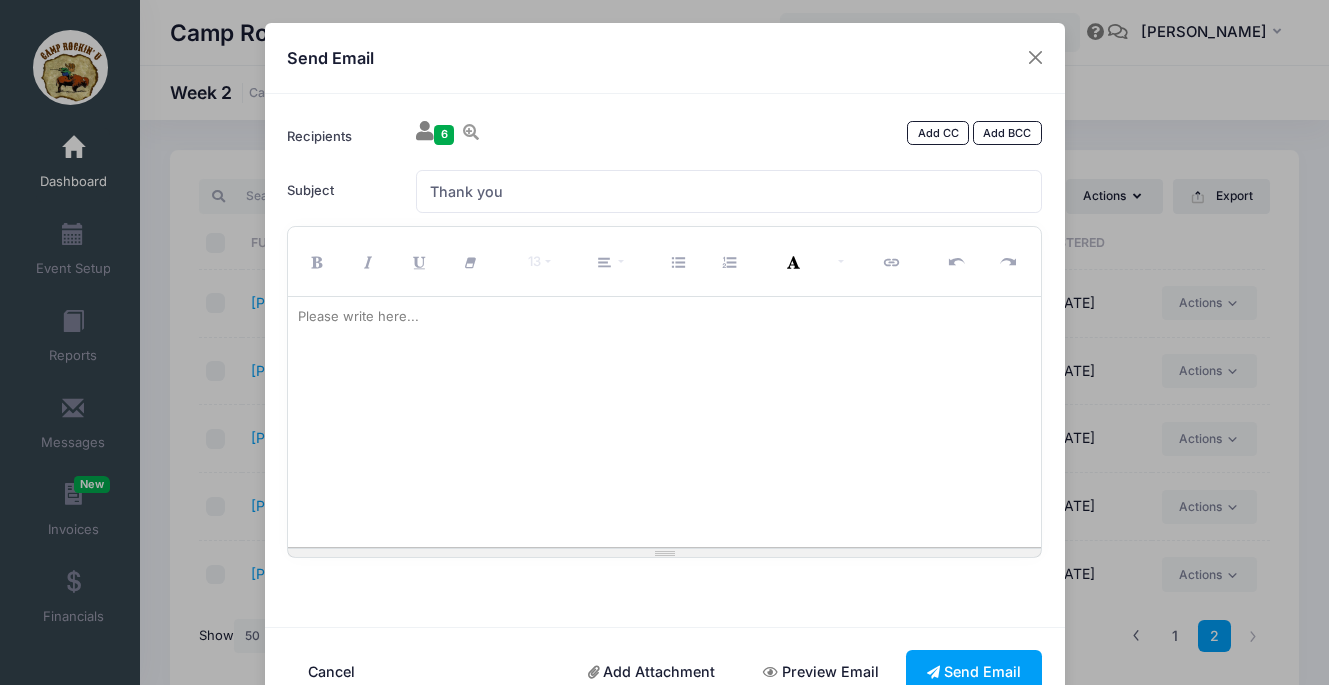 click on "Please write here..." at bounding box center [358, 317] 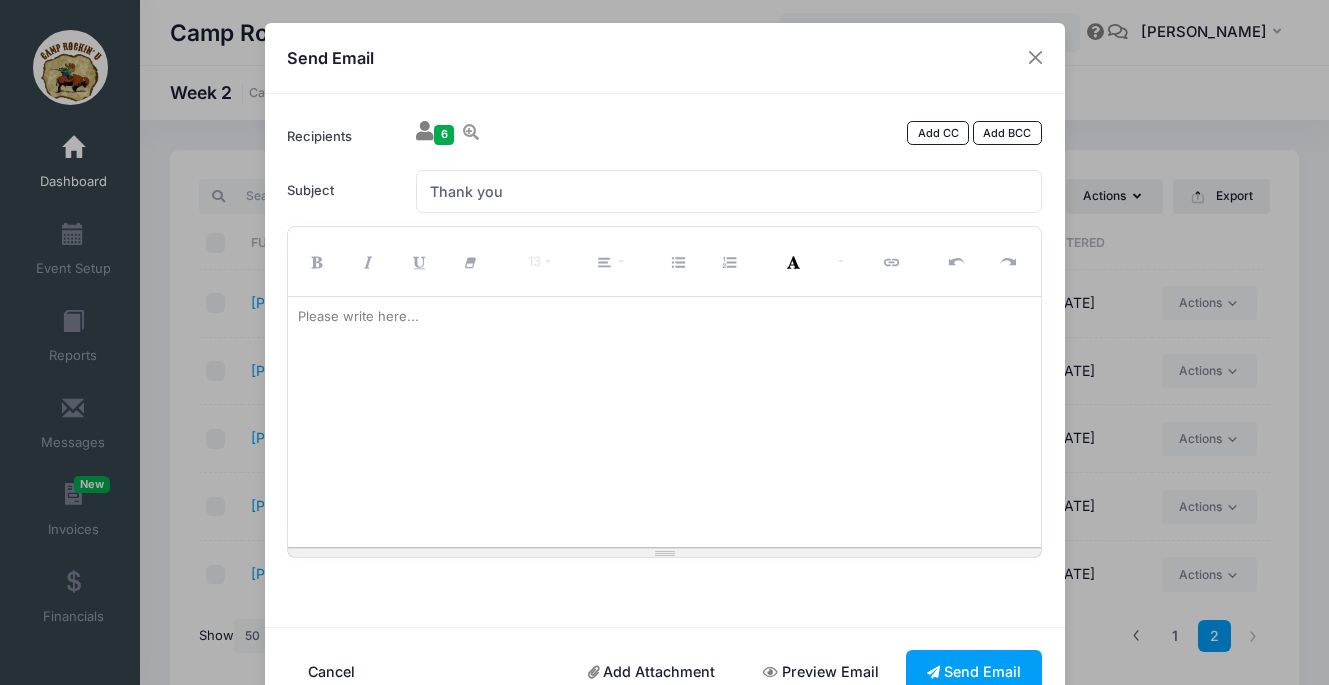 type 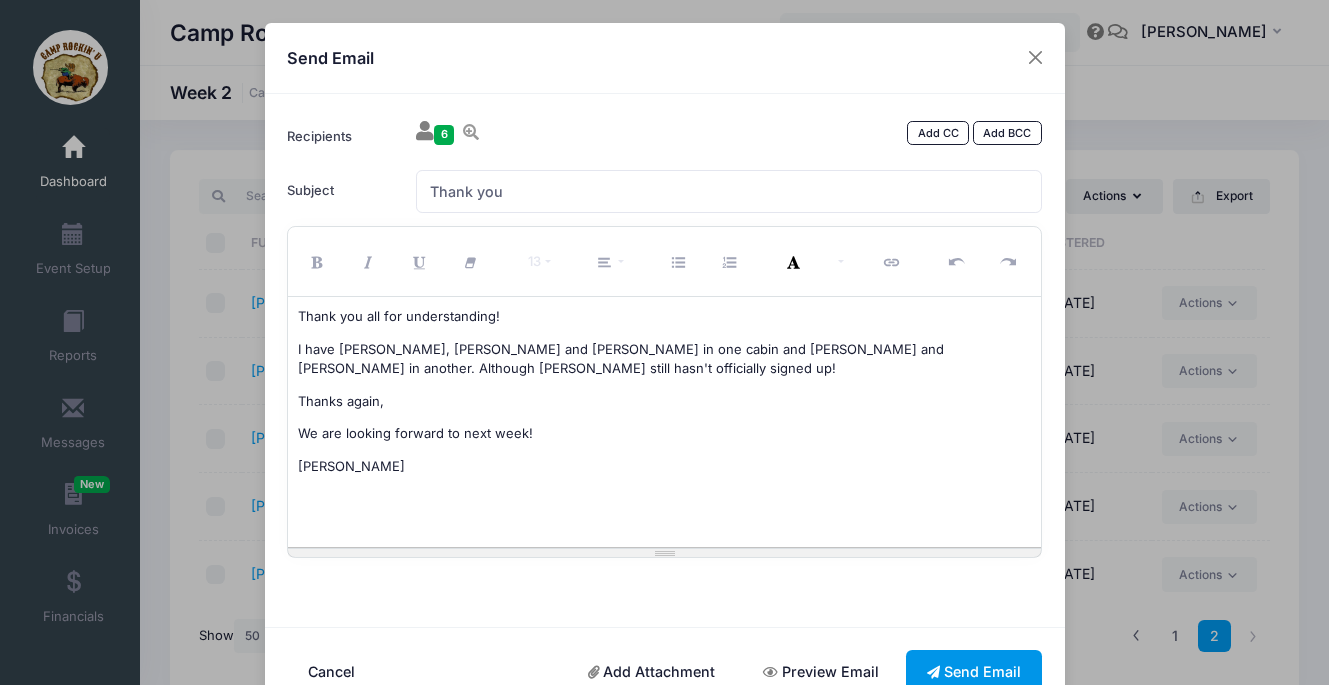click on "Send Email" at bounding box center (974, 671) 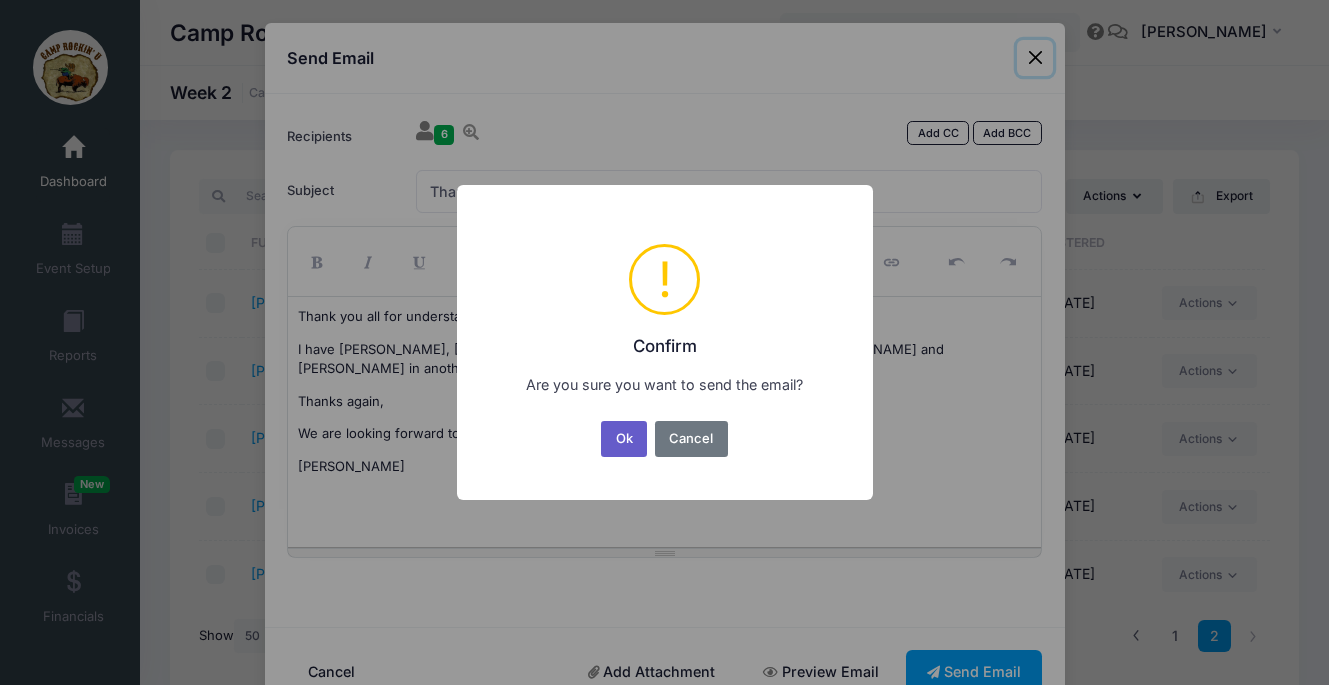click on "Ok" at bounding box center (624, 439) 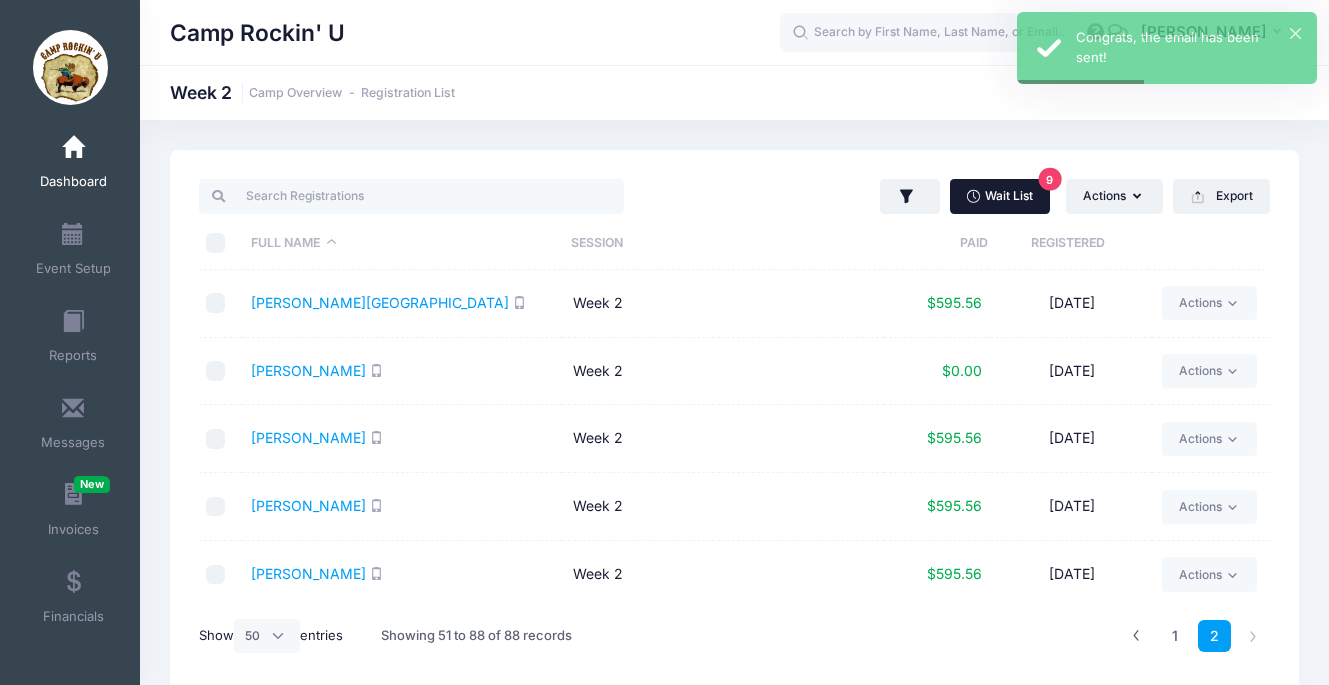 click on "Wait List
9" at bounding box center [1000, 196] 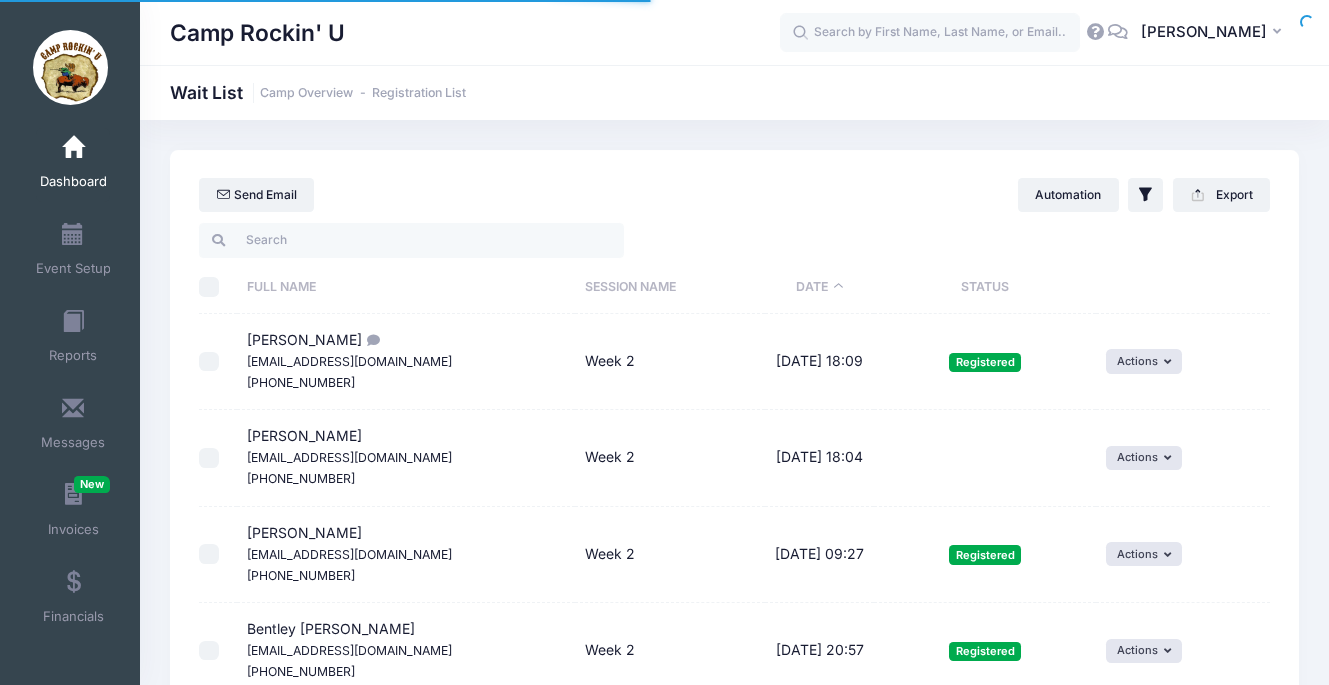 select on "50" 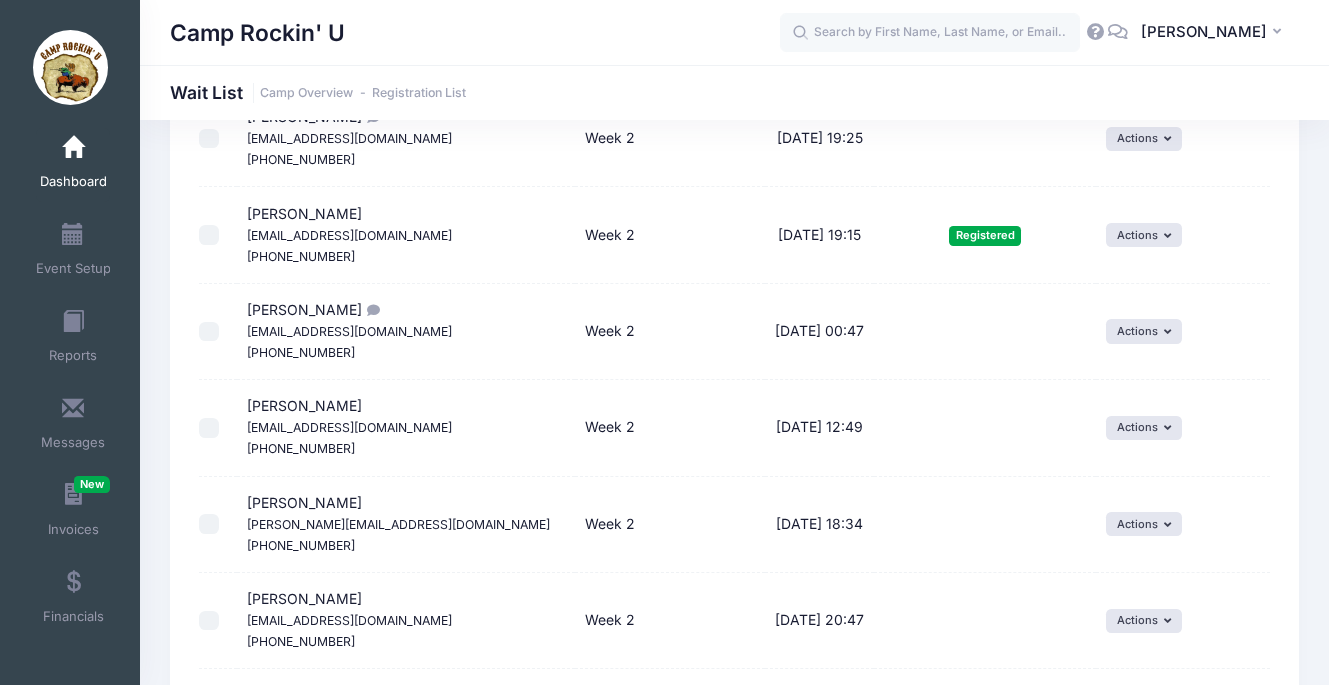 scroll, scrollTop: 1077, scrollLeft: 0, axis: vertical 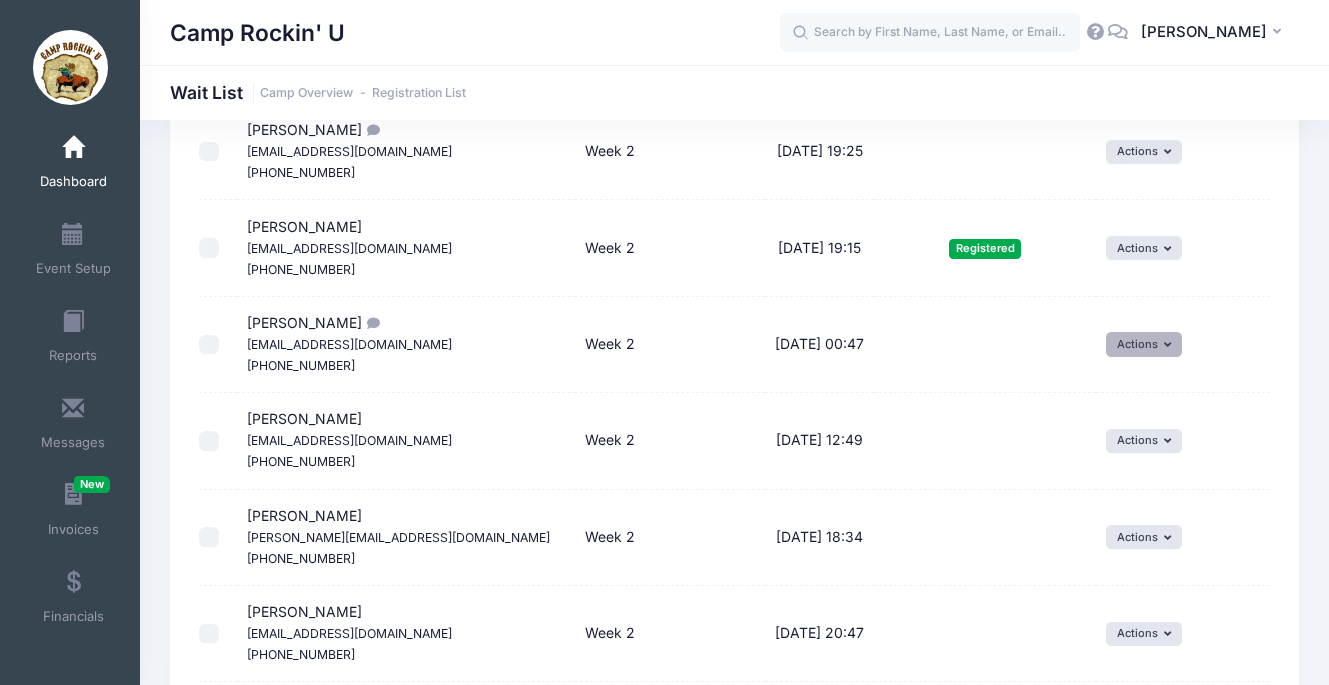 click at bounding box center (1170, 345) 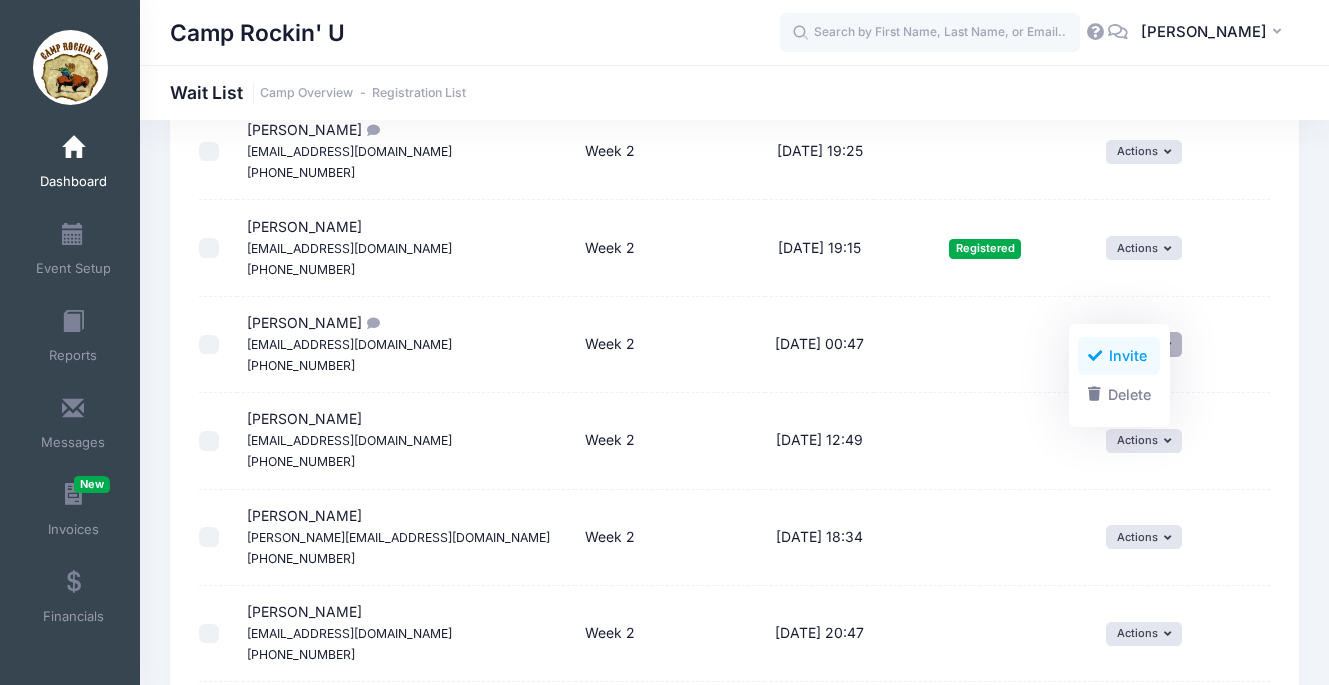 click on "Invite" at bounding box center [1119, 356] 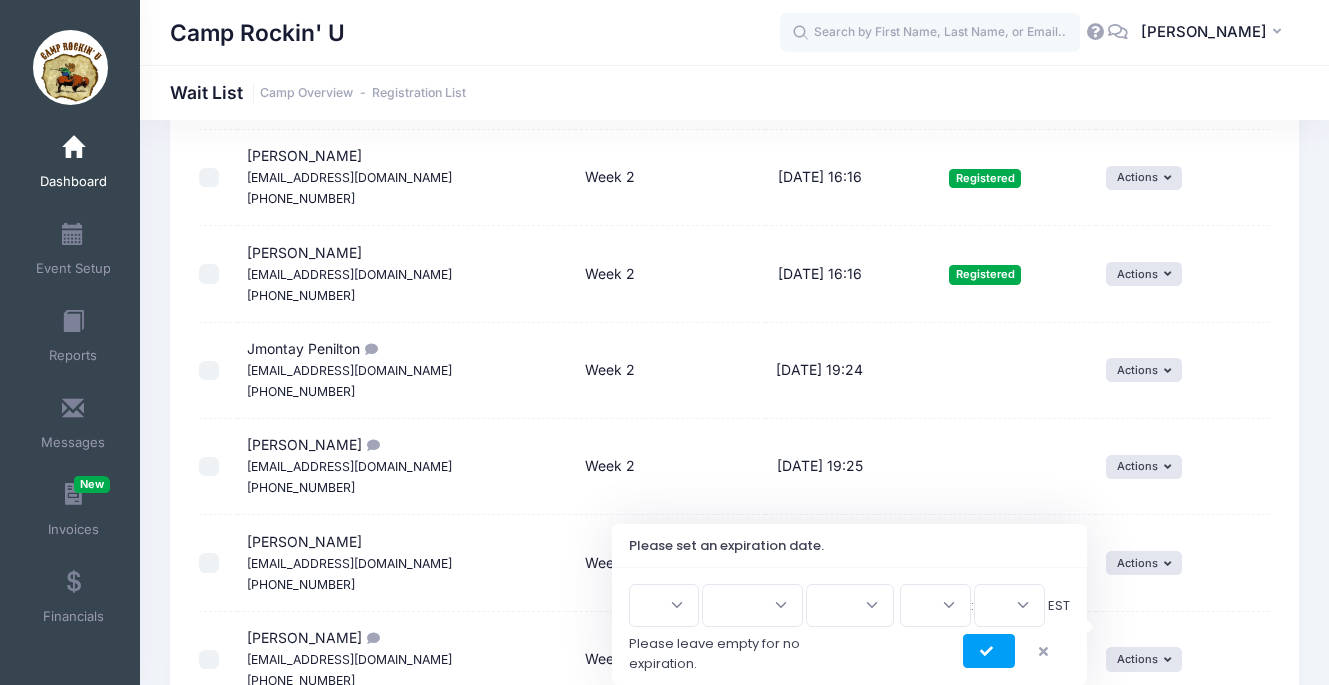 scroll, scrollTop: 831, scrollLeft: 0, axis: vertical 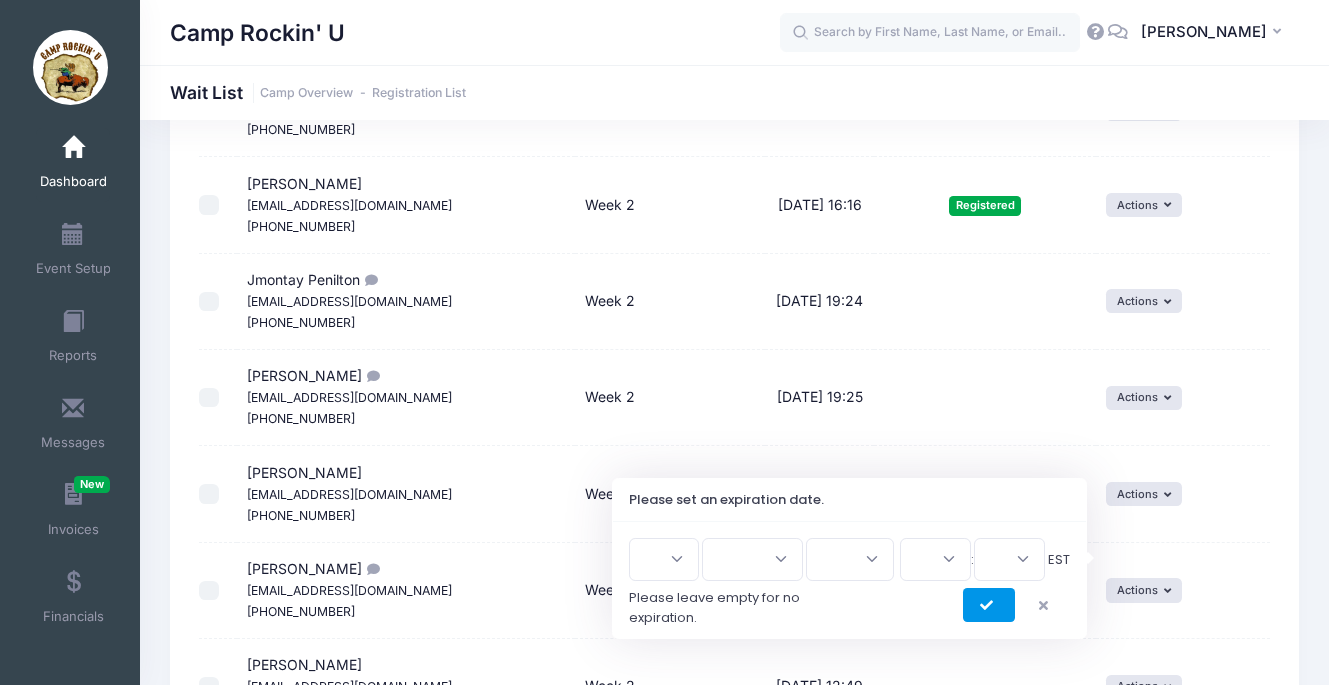 click at bounding box center (989, 605) 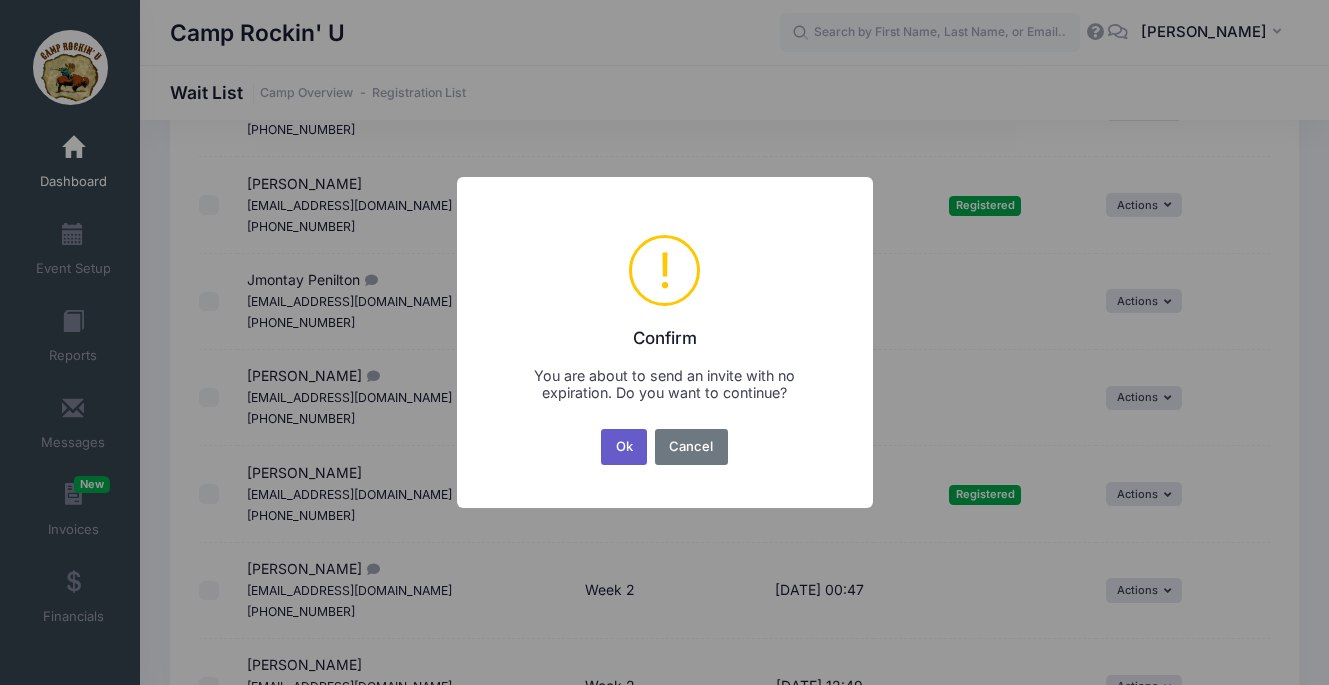 click on "Ok" at bounding box center [624, 447] 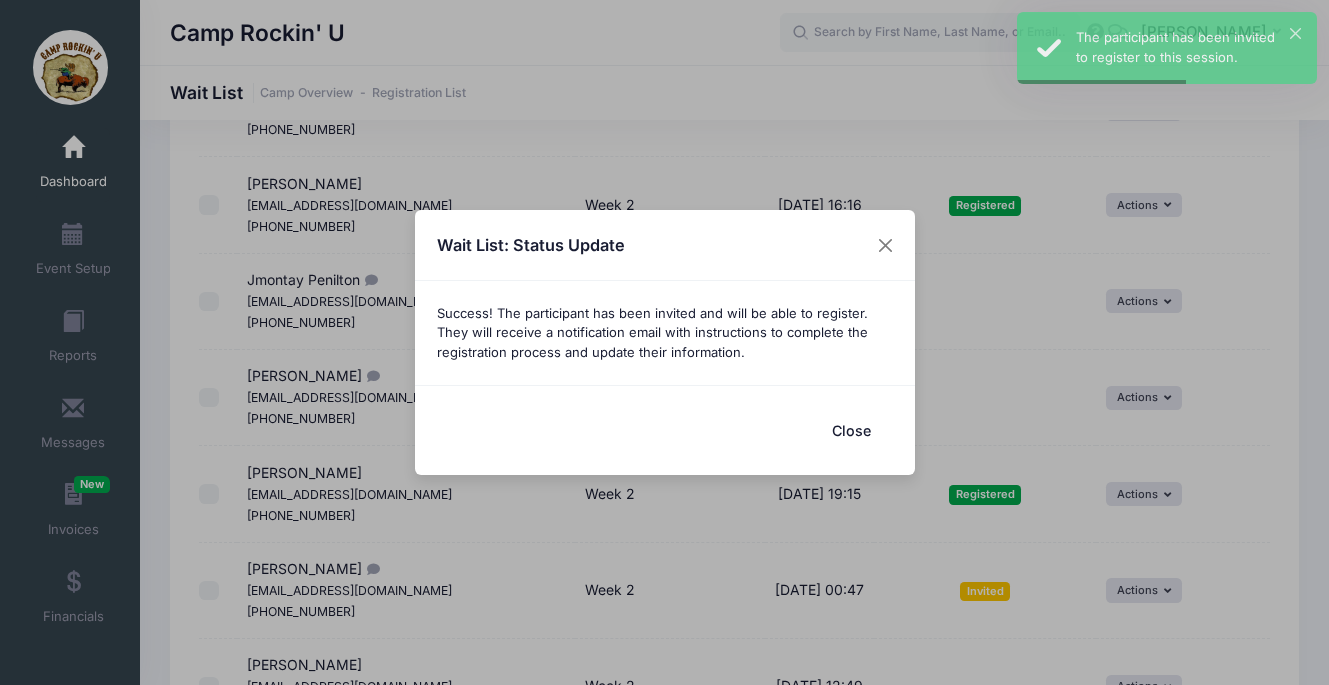 click on "Close" at bounding box center [852, 430] 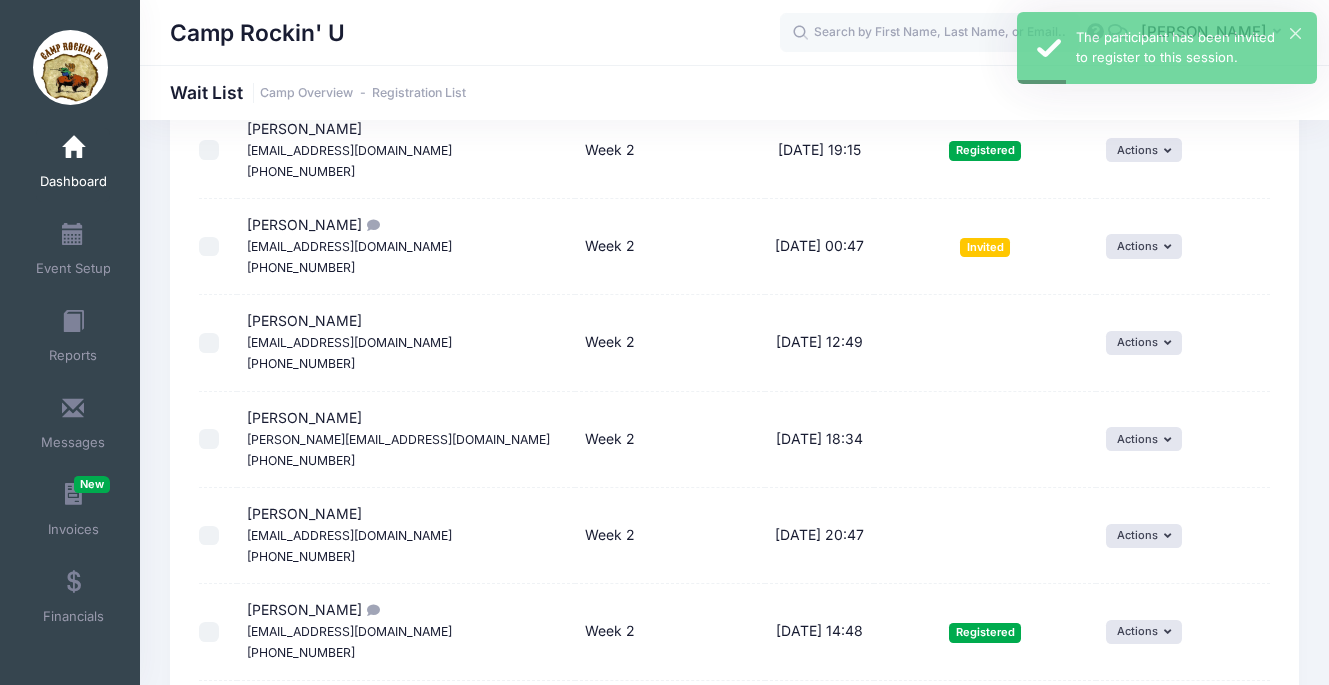 scroll, scrollTop: 1180, scrollLeft: 0, axis: vertical 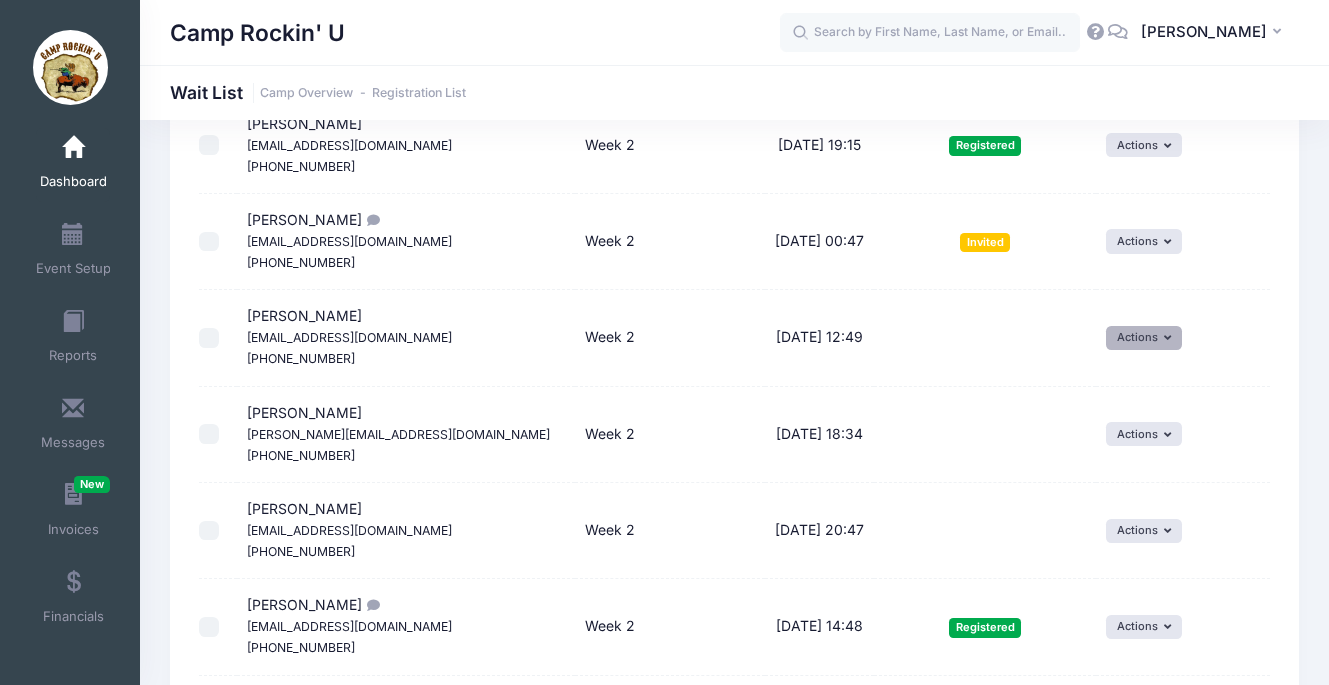 click at bounding box center [1170, 338] 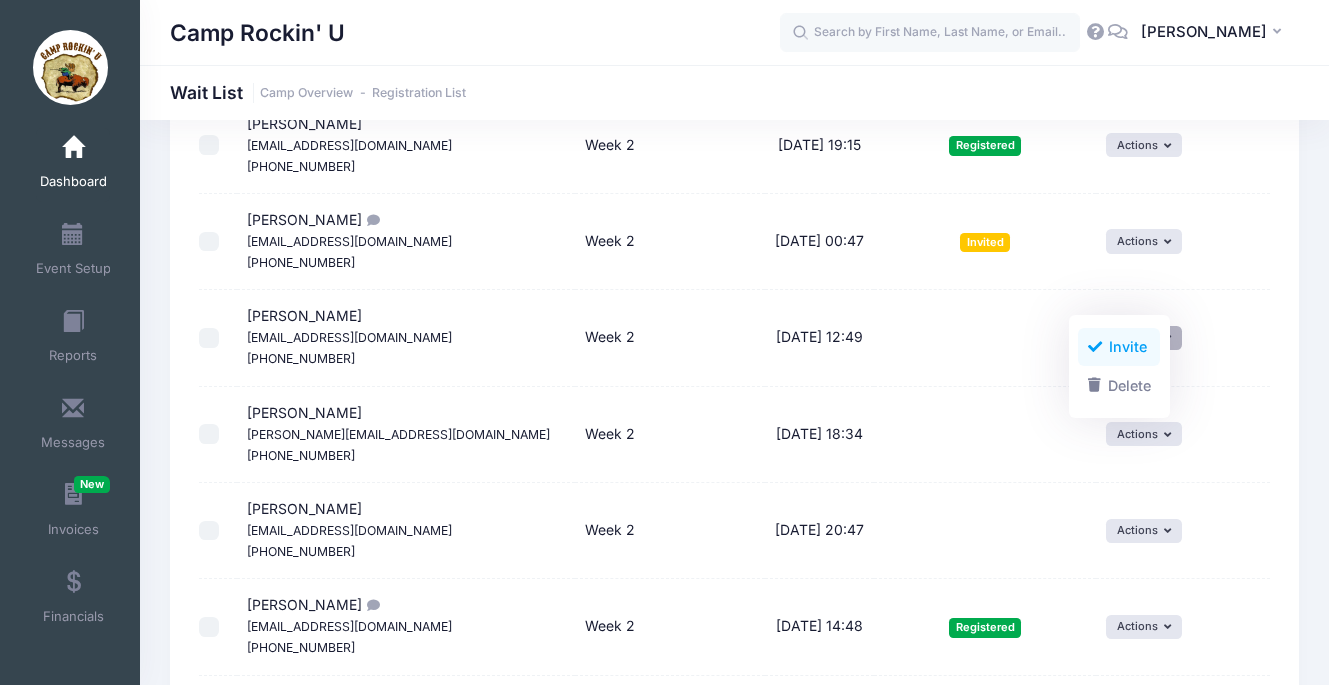 click on "Invite" at bounding box center [1119, 347] 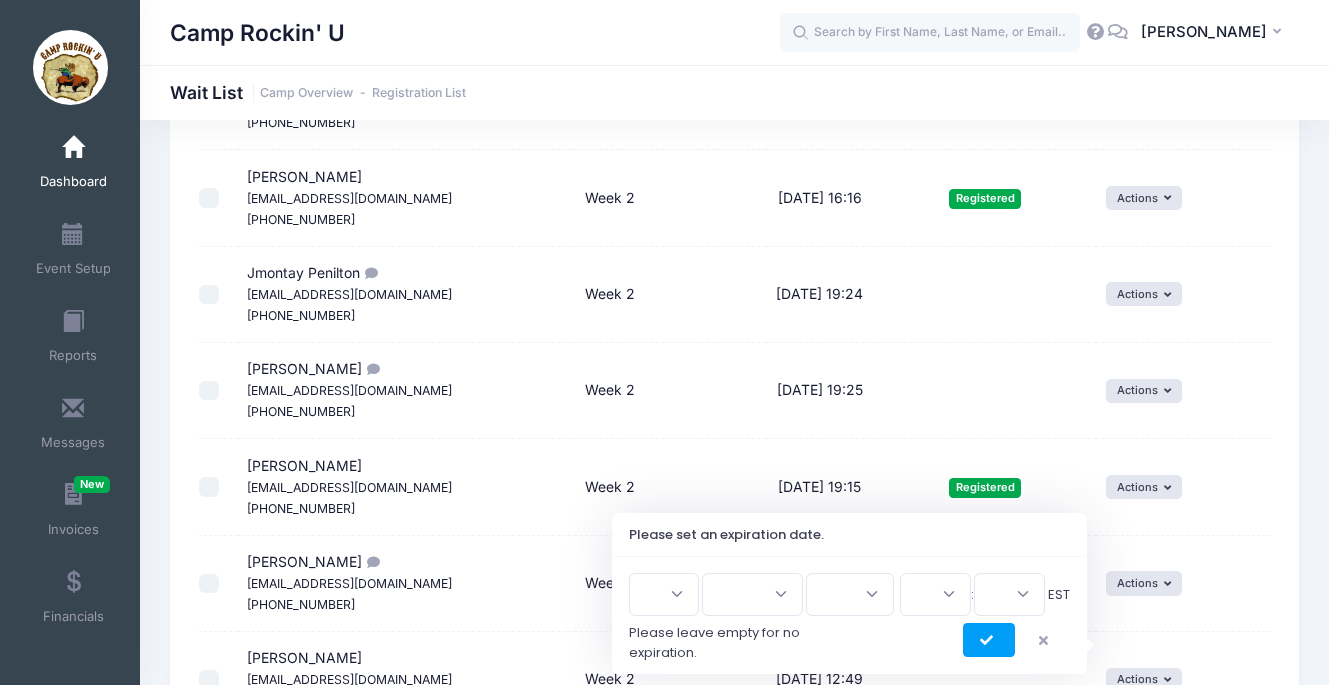 scroll, scrollTop: 873, scrollLeft: 0, axis: vertical 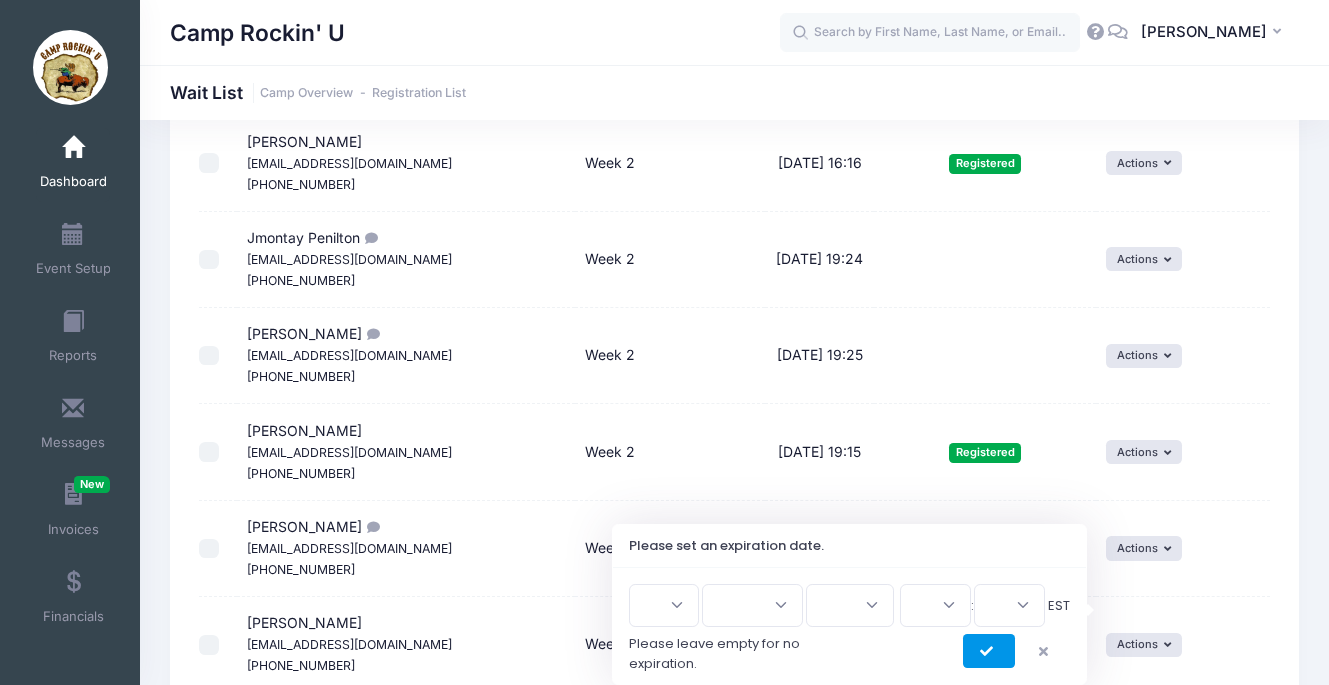 click at bounding box center [989, 652] 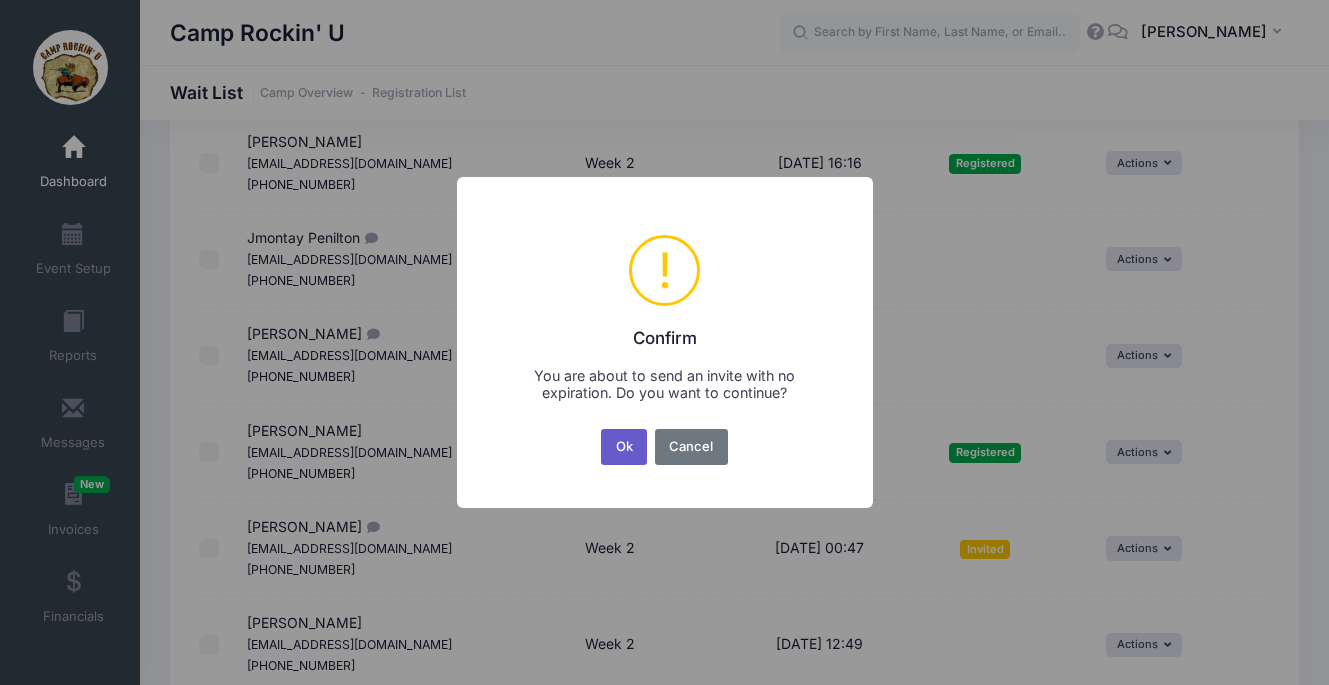 click on "Ok" at bounding box center (624, 447) 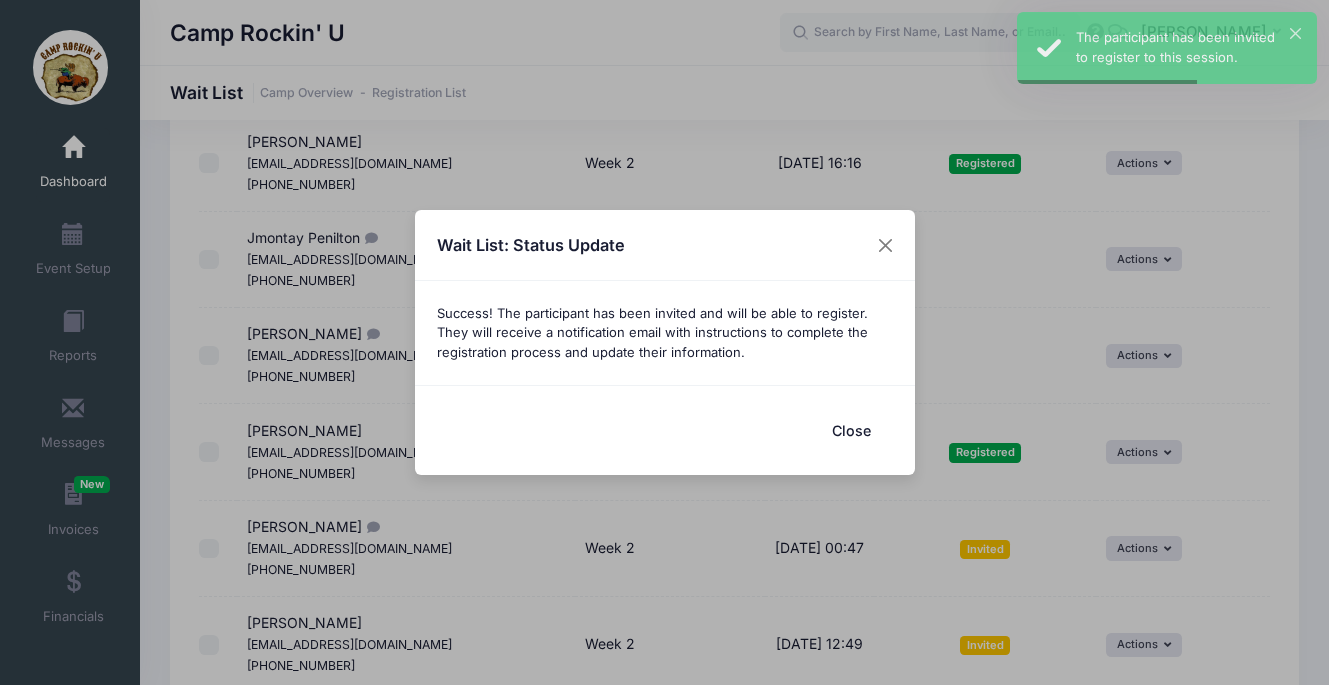 click on "Close" at bounding box center (852, 430) 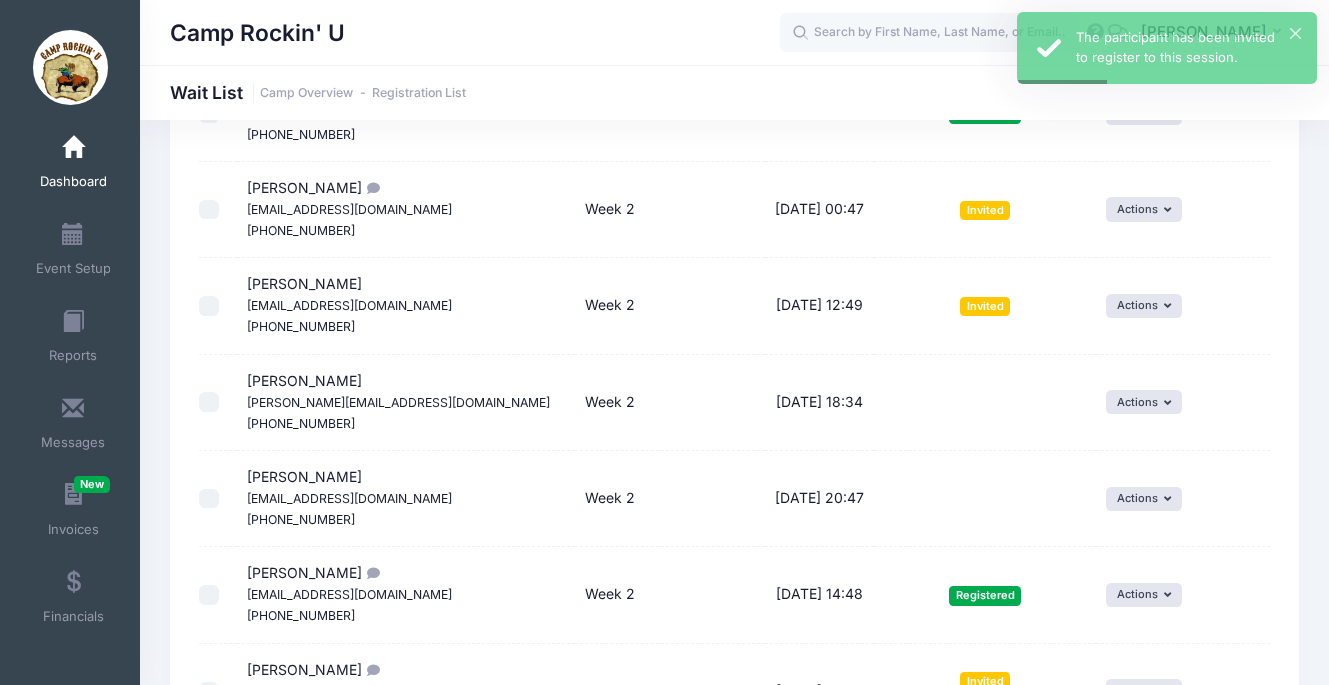 scroll, scrollTop: 1214, scrollLeft: 0, axis: vertical 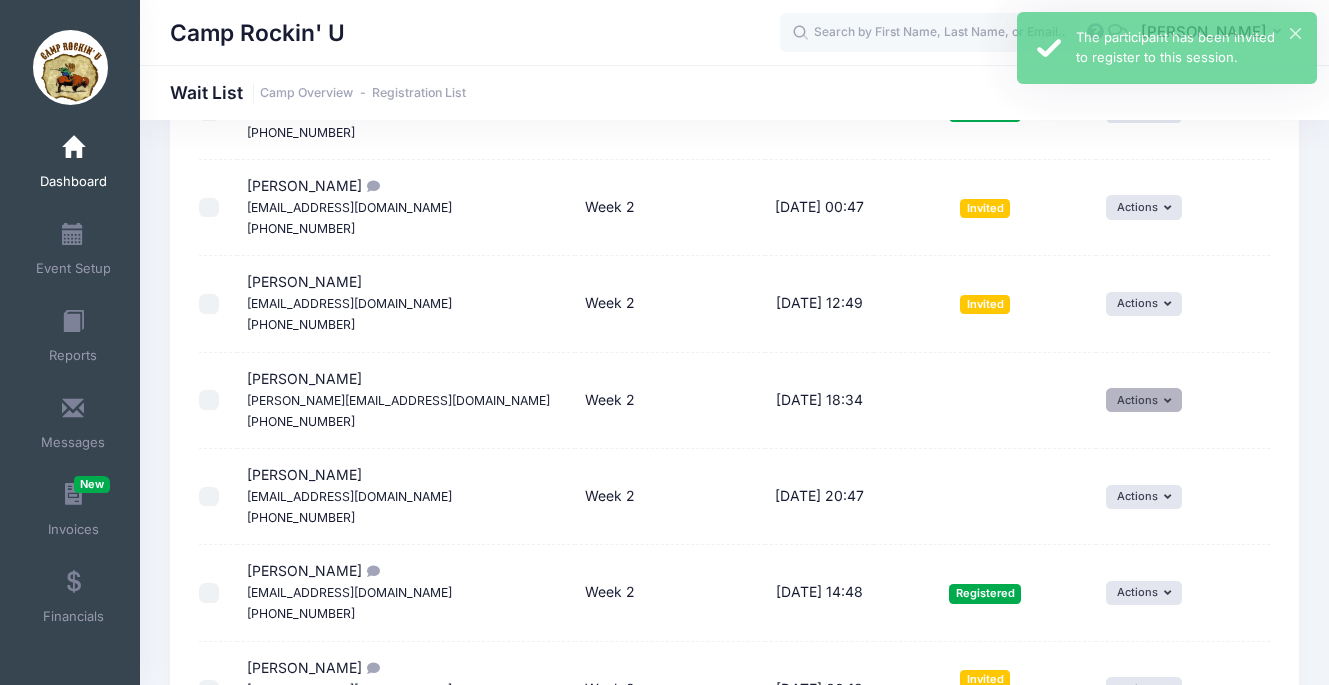 click on "Actions" at bounding box center [1144, 400] 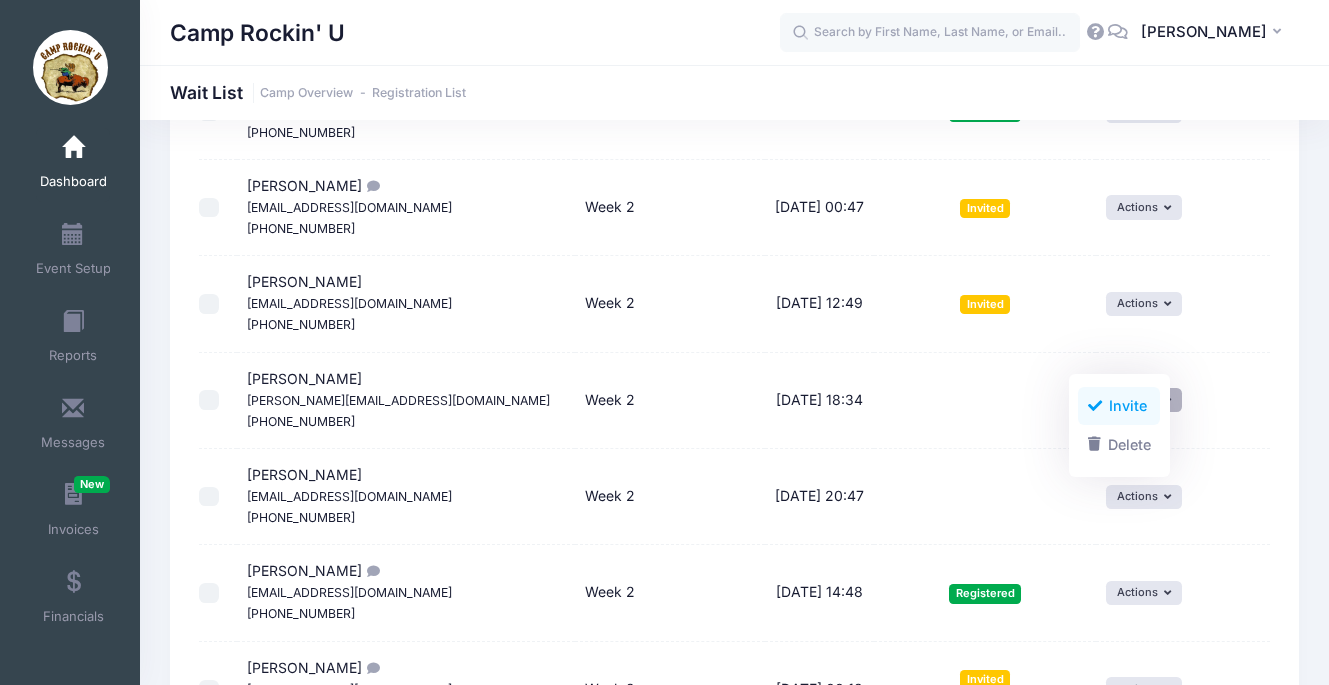 click on "Invite" at bounding box center (1119, 406) 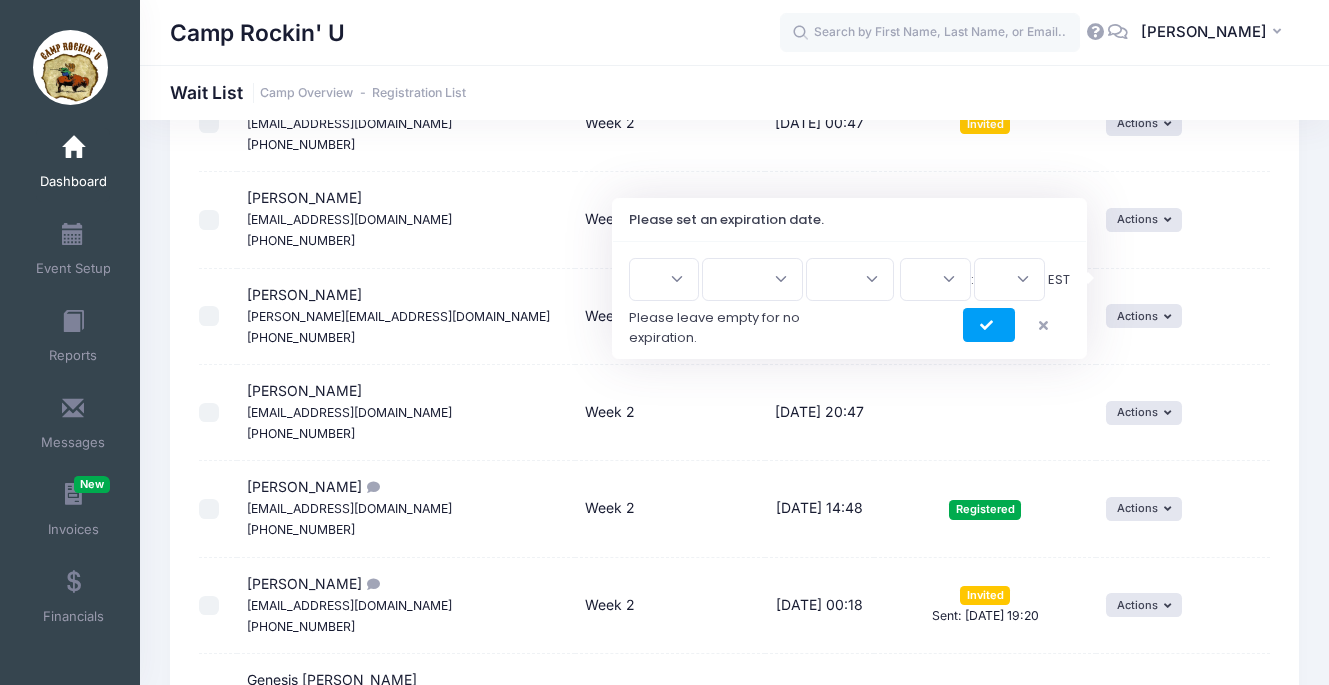 scroll, scrollTop: 1345, scrollLeft: 0, axis: vertical 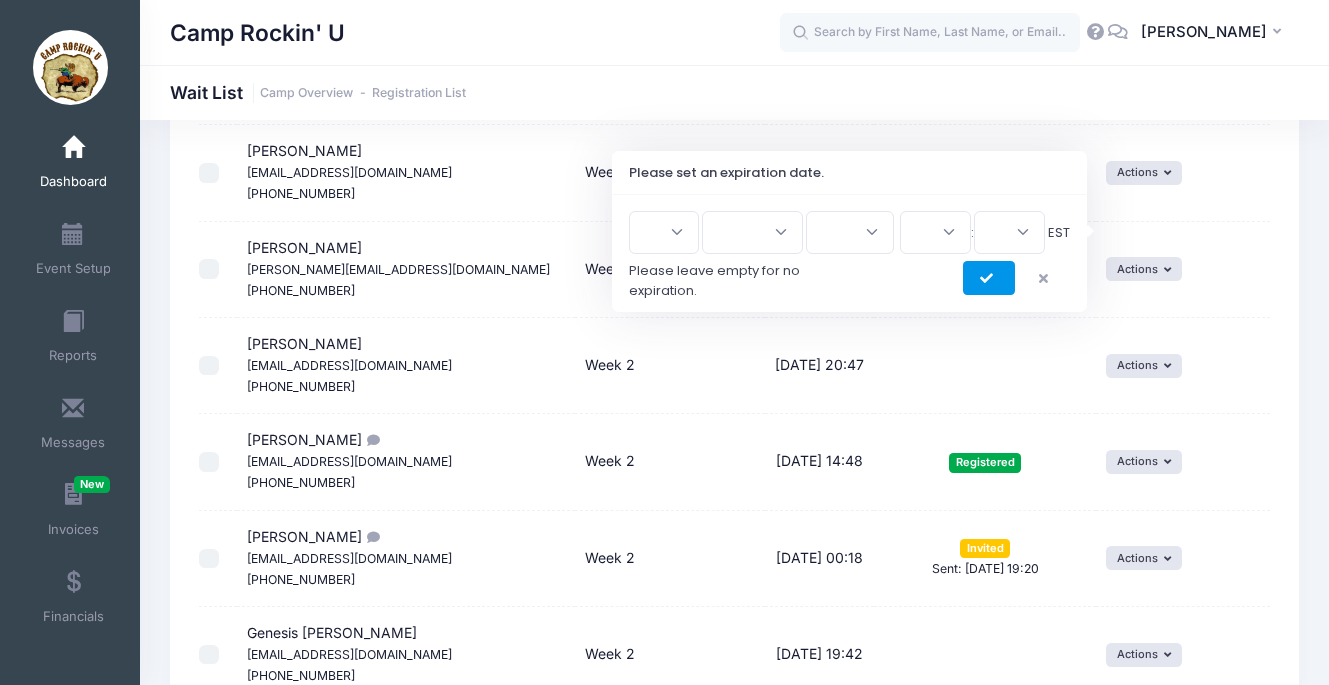 click at bounding box center [989, 279] 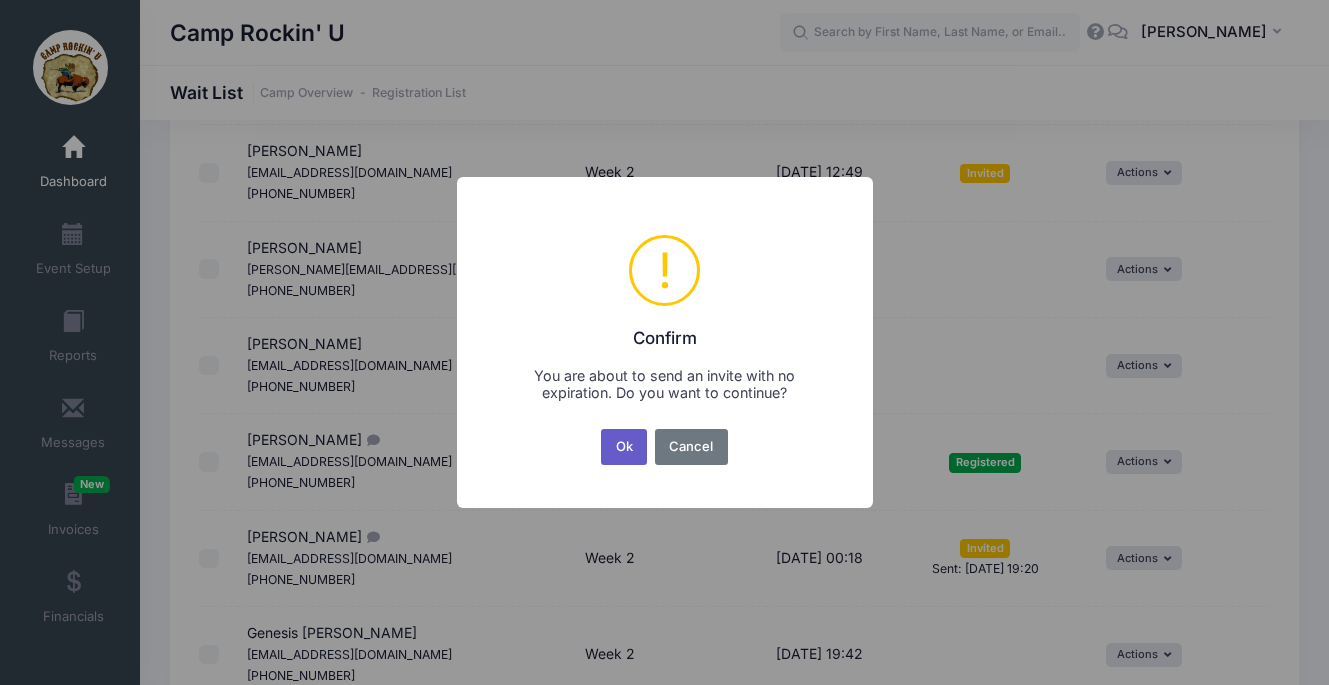 click on "Ok" at bounding box center (624, 447) 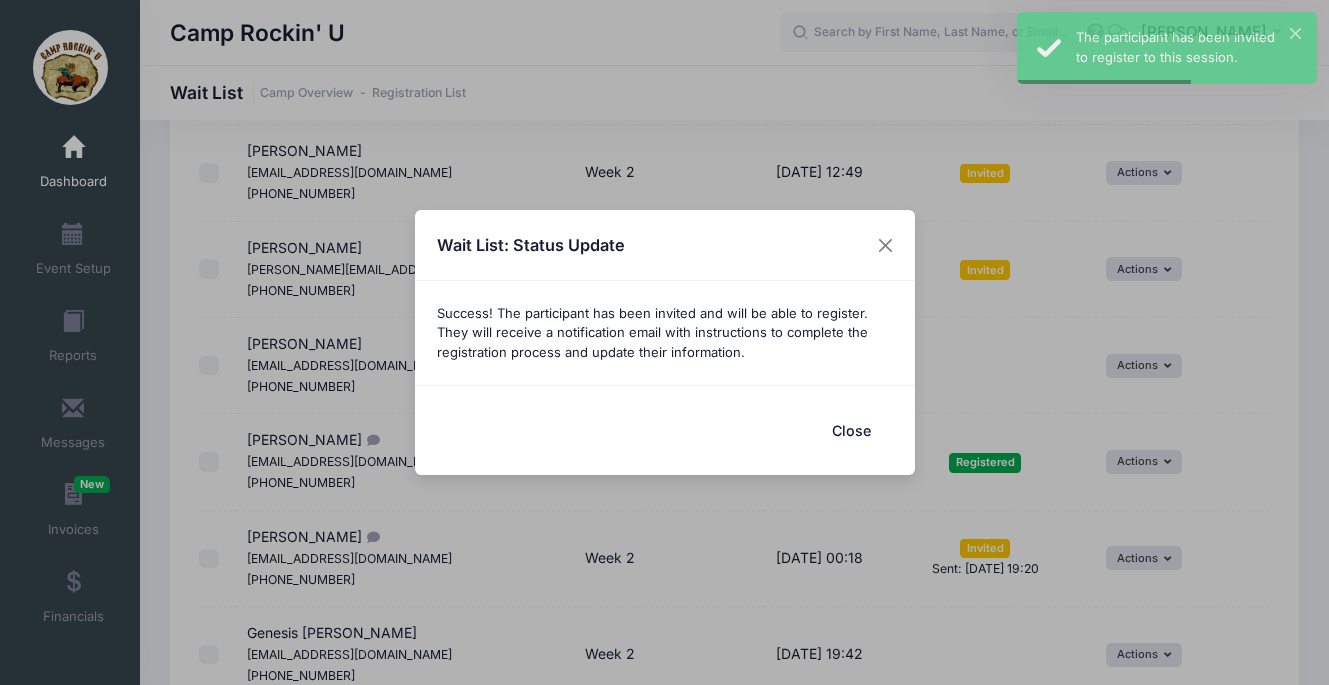 click on "Close" at bounding box center (852, 430) 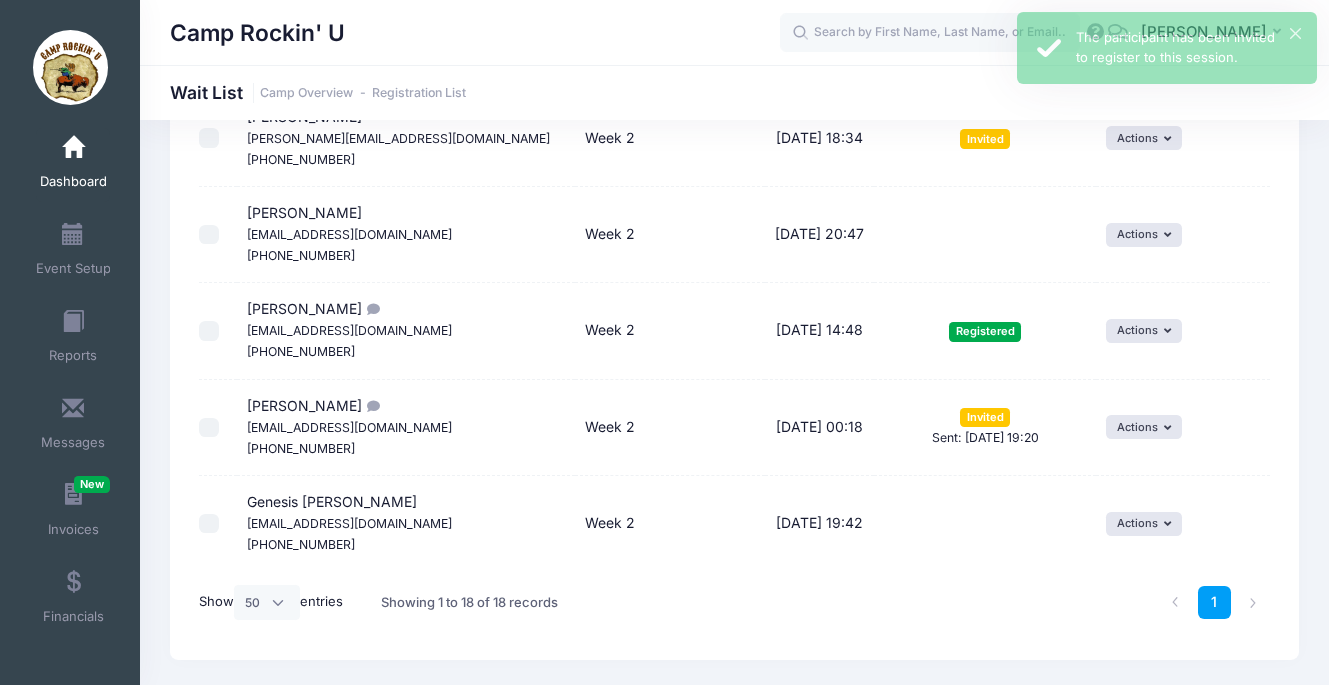 scroll, scrollTop: 1475, scrollLeft: 0, axis: vertical 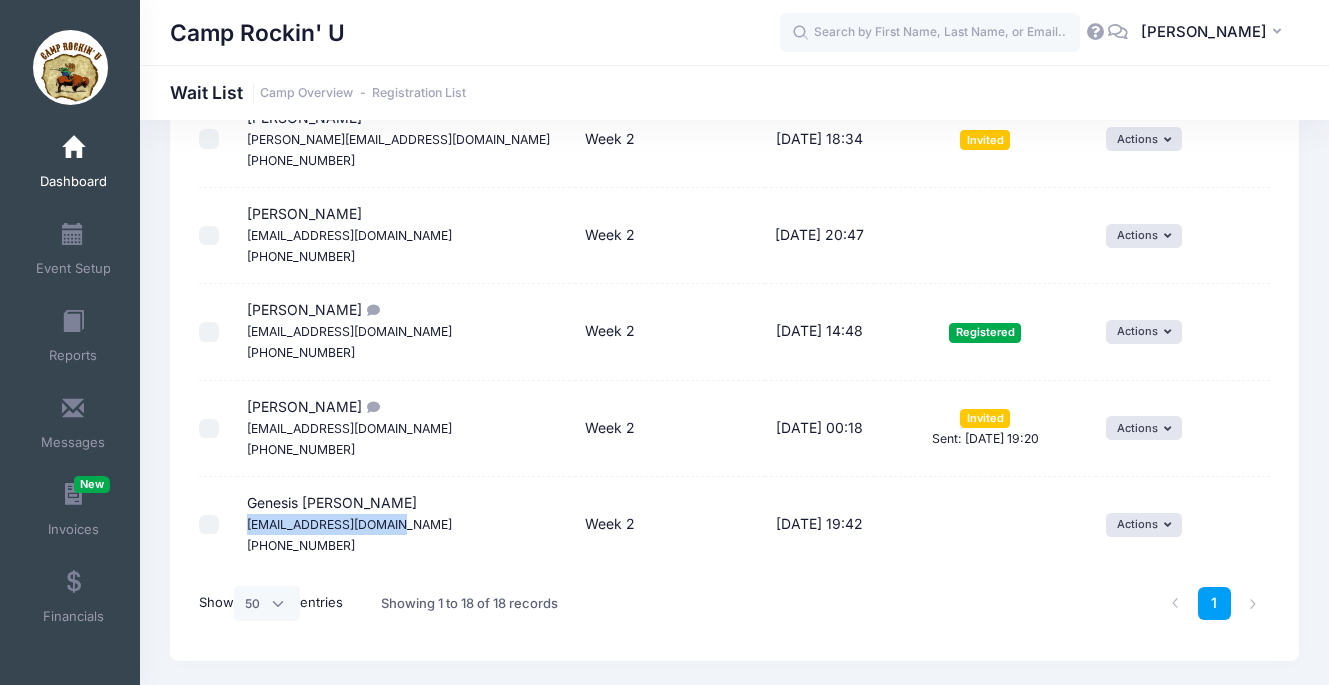 drag, startPoint x: 398, startPoint y: 477, endPoint x: 252, endPoint y: 481, distance: 146.05478 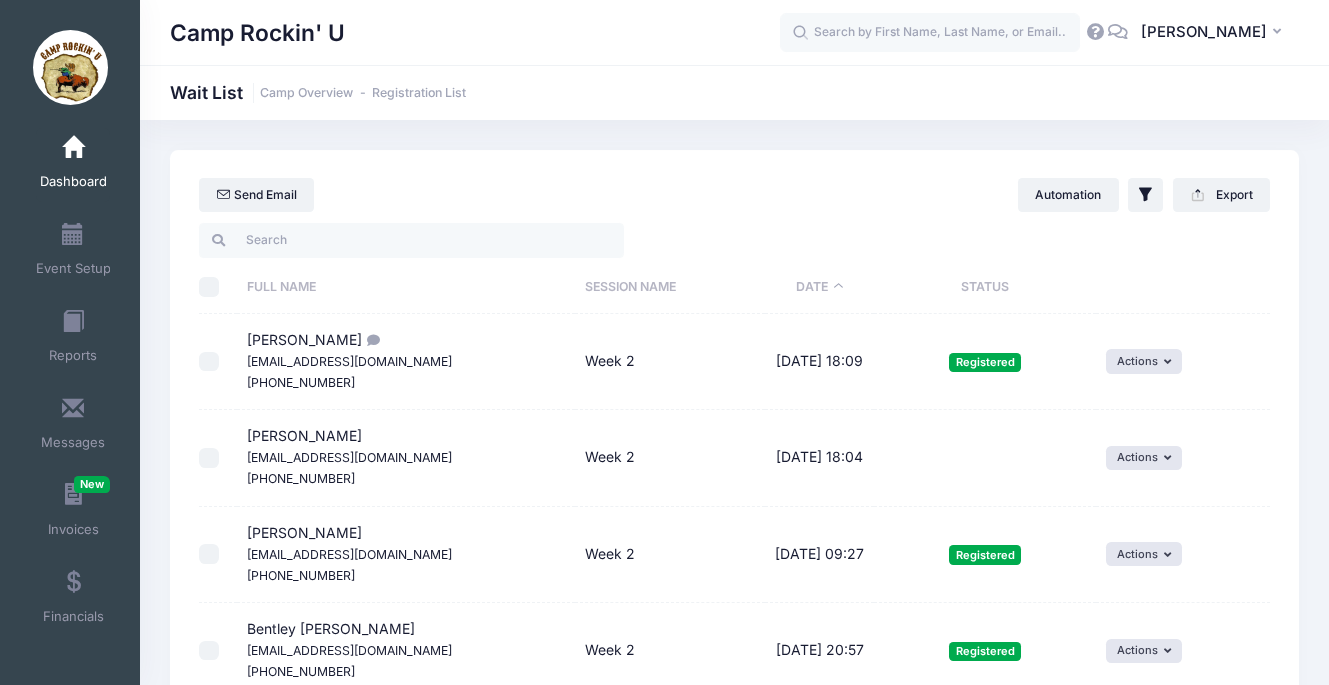 scroll, scrollTop: 0, scrollLeft: 0, axis: both 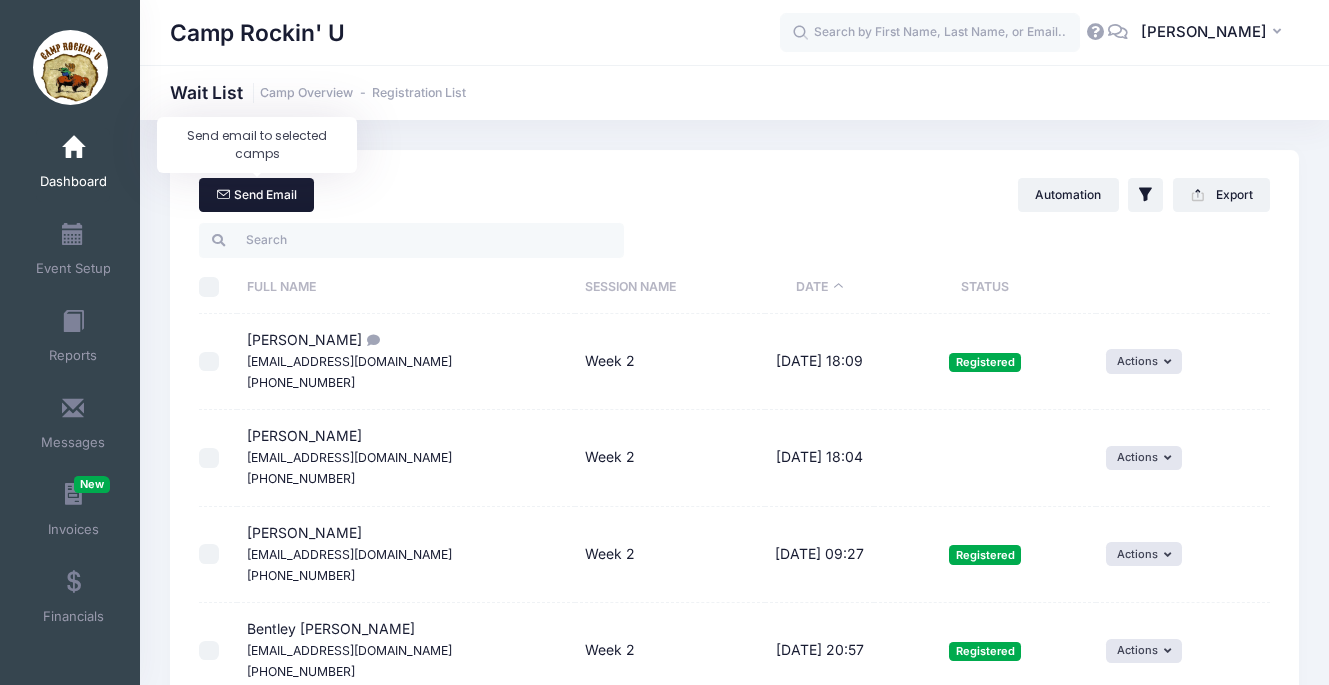click on "Send Email" at bounding box center [256, 195] 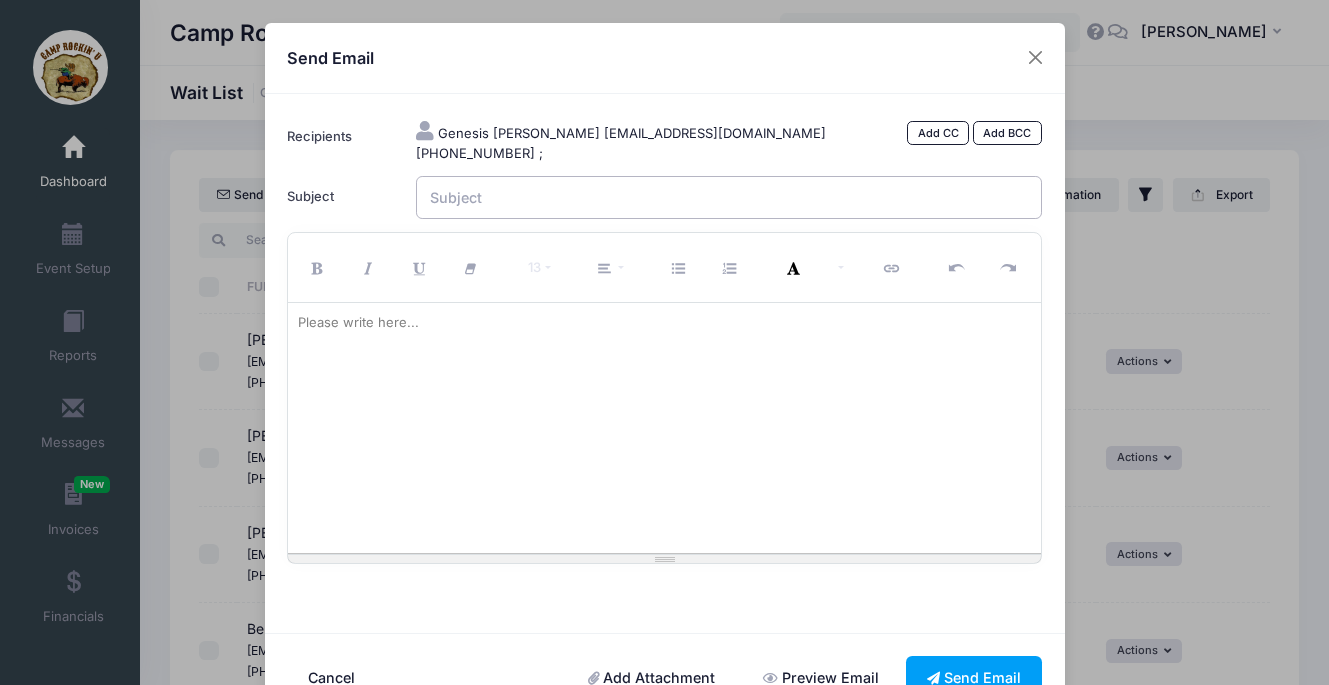 click on "Subject" at bounding box center [729, 197] 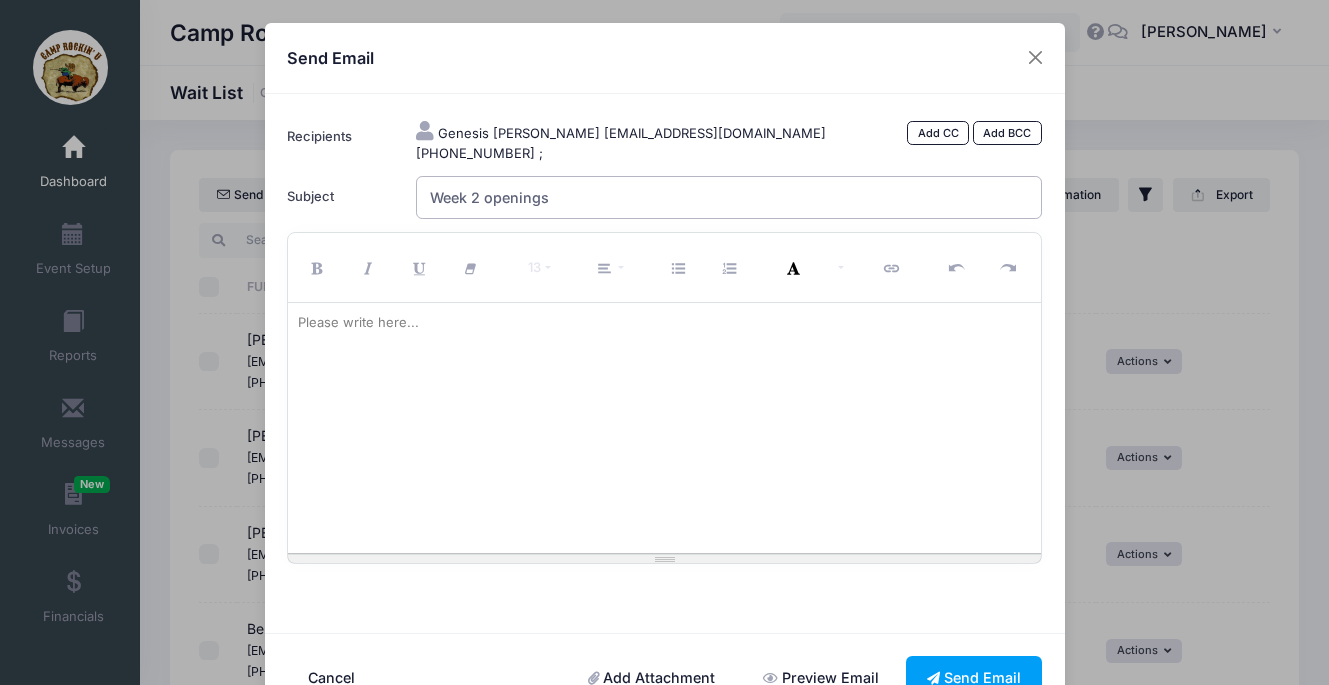 type on "Week 2 openings" 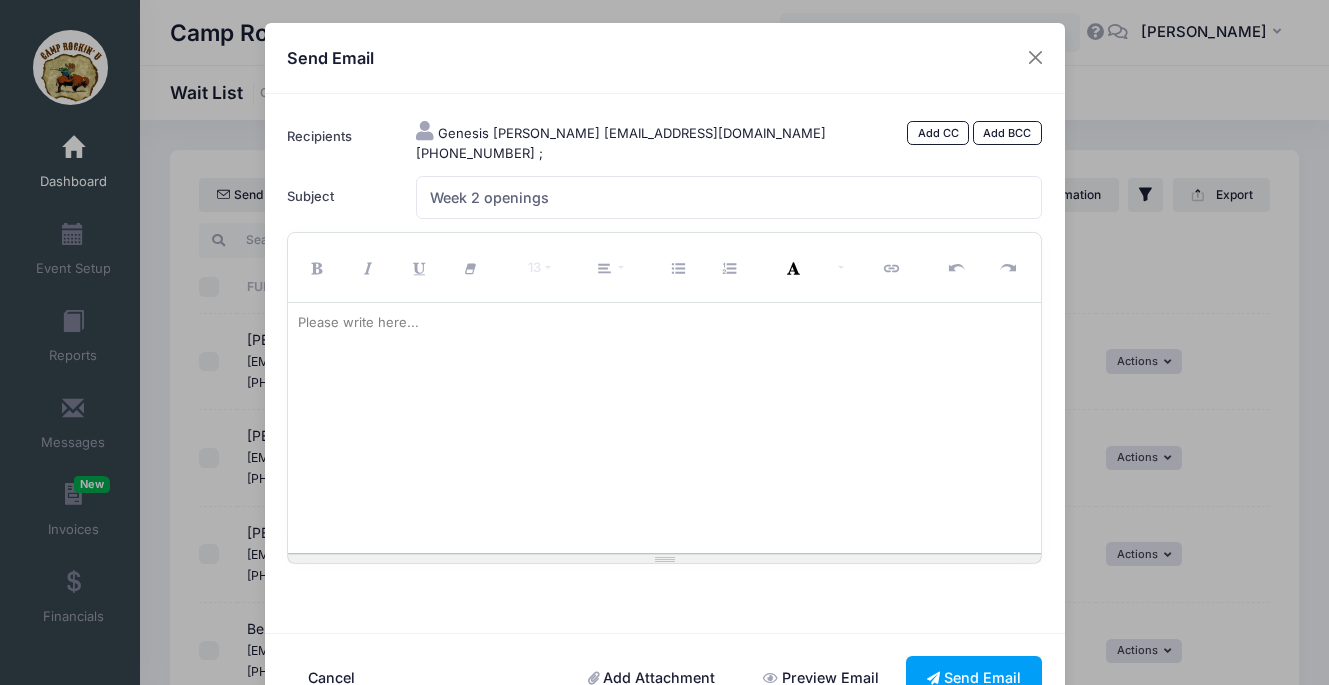 click on "Please write here..." at bounding box center (358, 323) 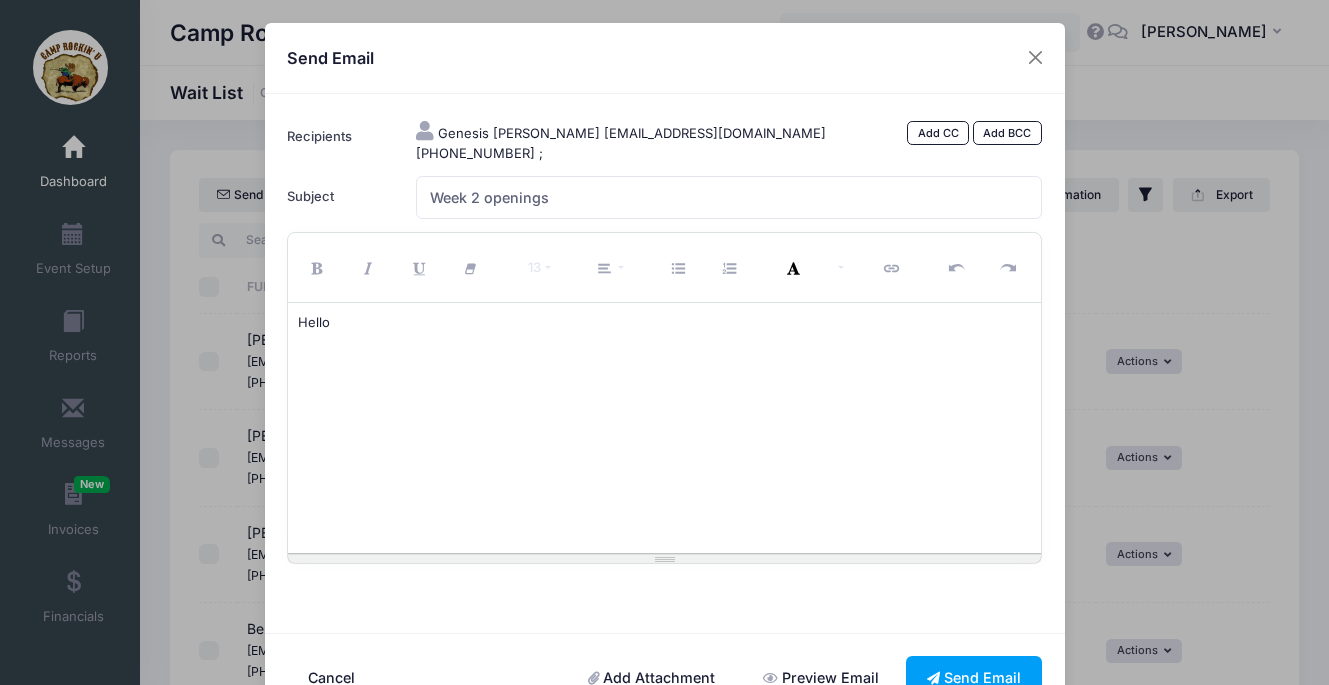click on "Cancel" at bounding box center (331, 677) 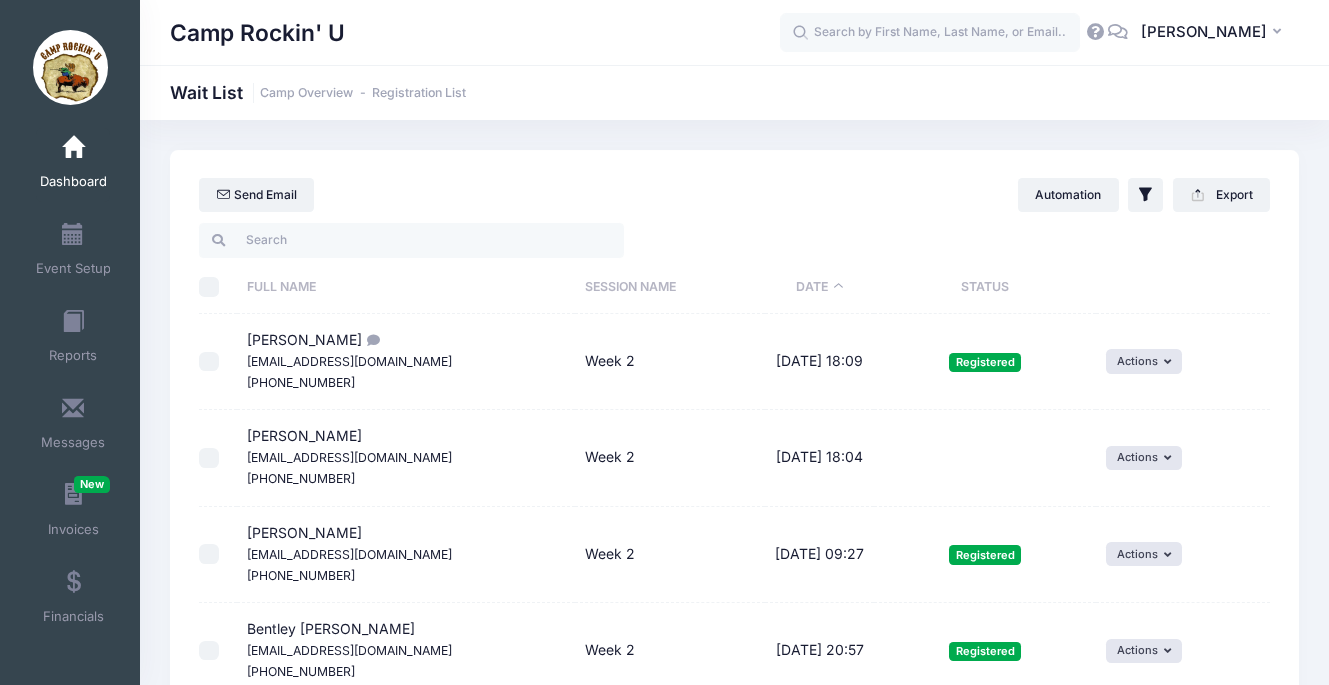 click at bounding box center [209, 458] 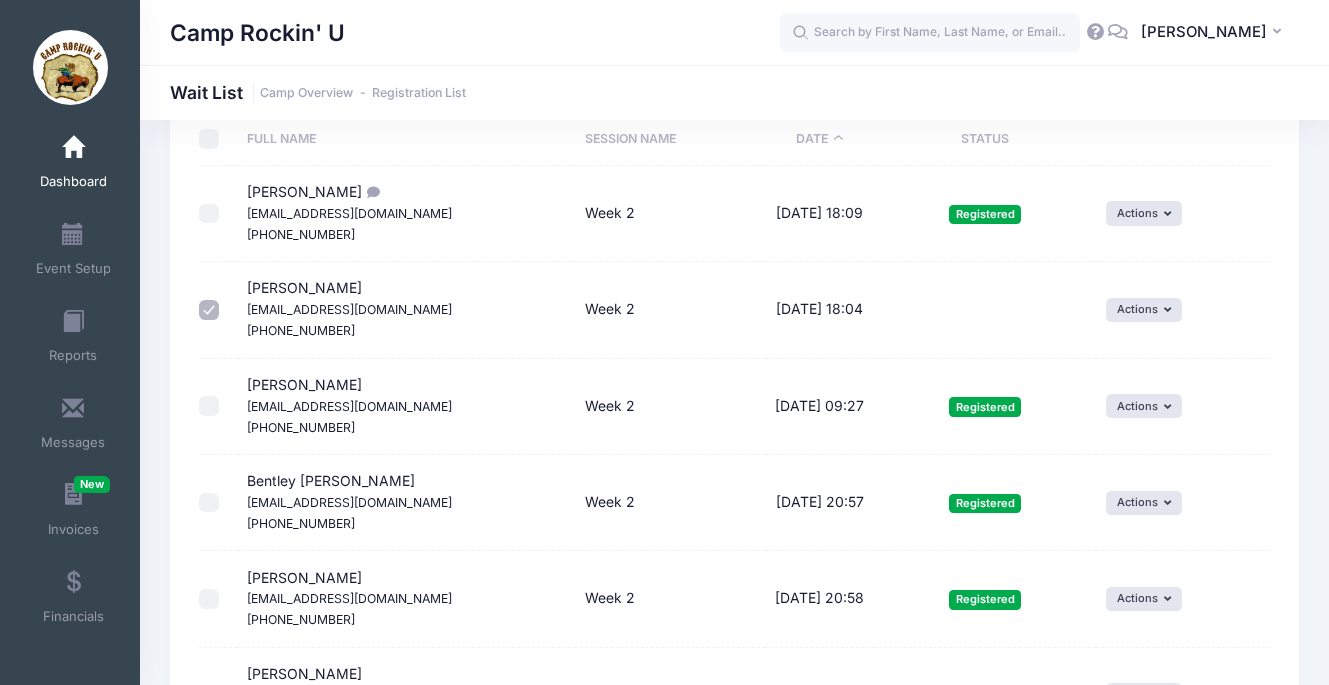 scroll, scrollTop: 103, scrollLeft: 0, axis: vertical 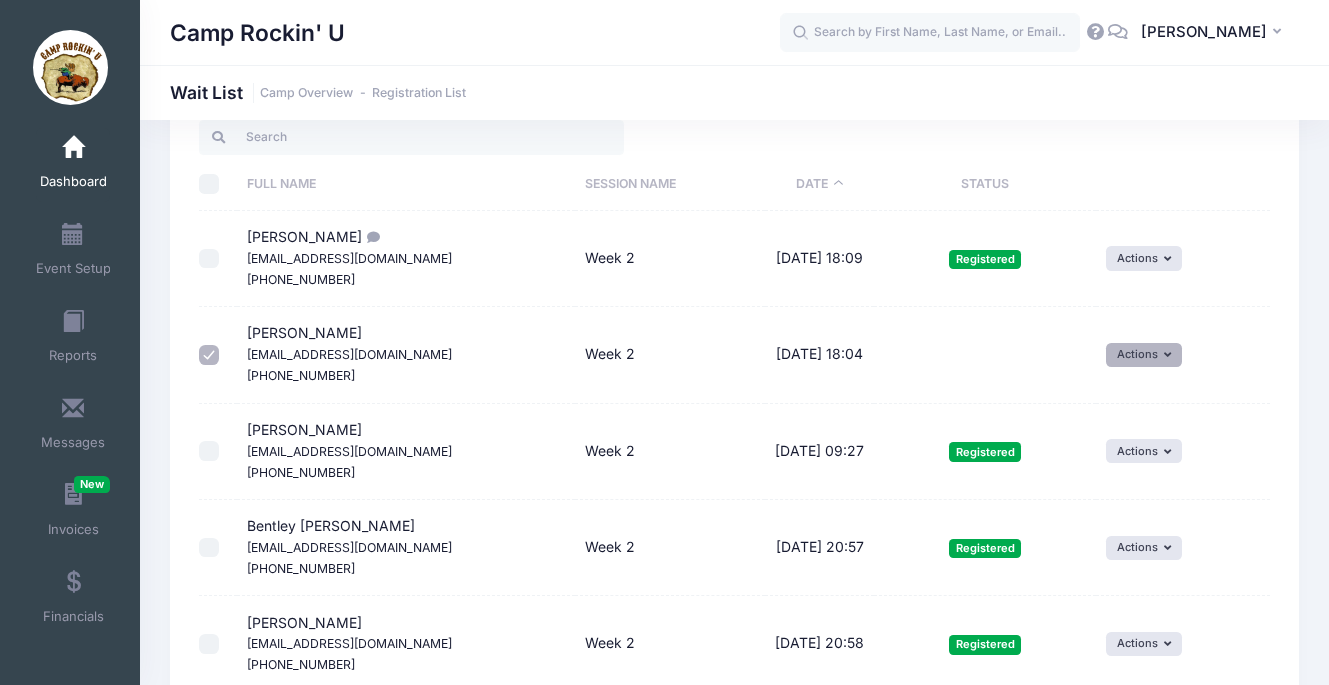 click on "Actions" at bounding box center (1144, 355) 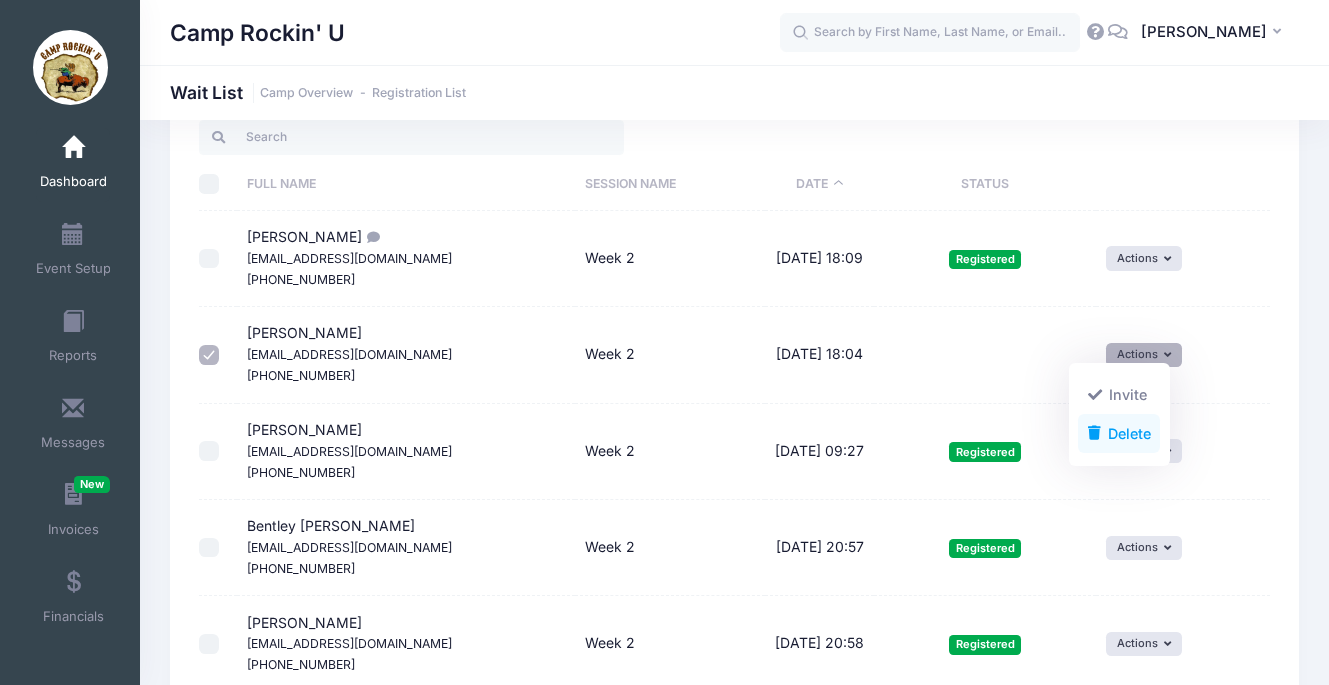 click on "Delete" at bounding box center [1119, 433] 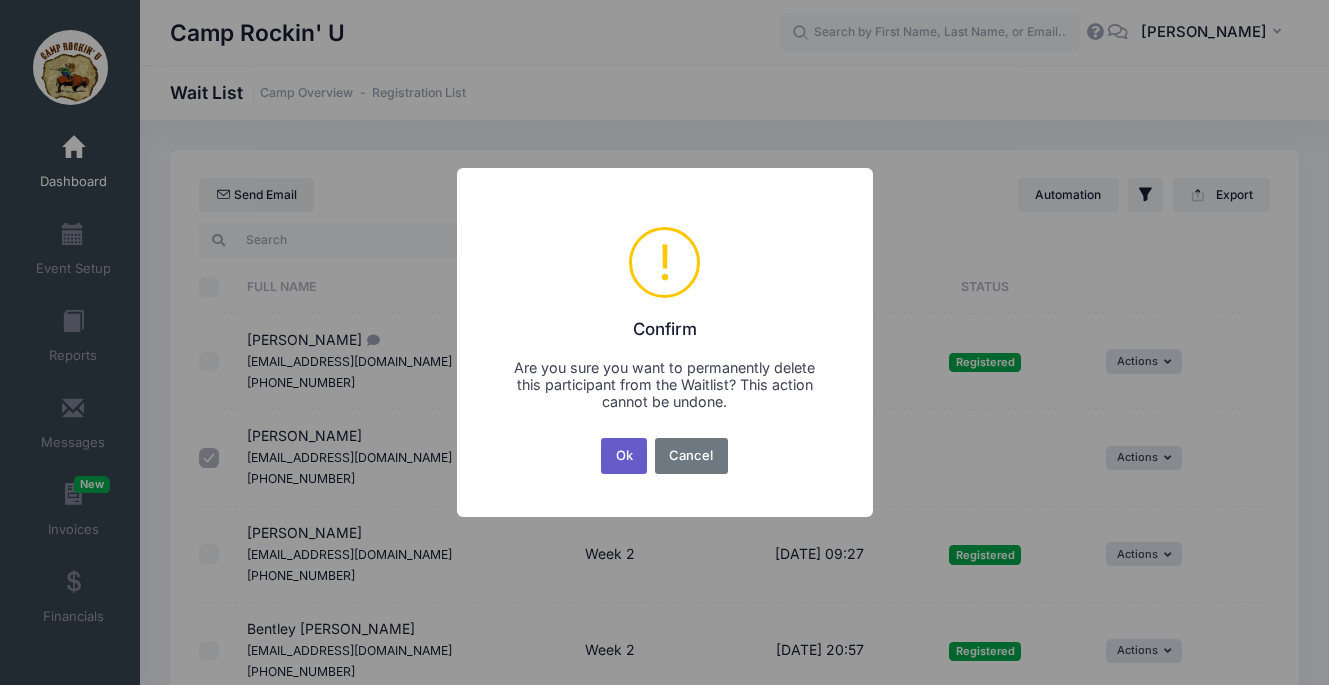 click on "Ok" at bounding box center (624, 456) 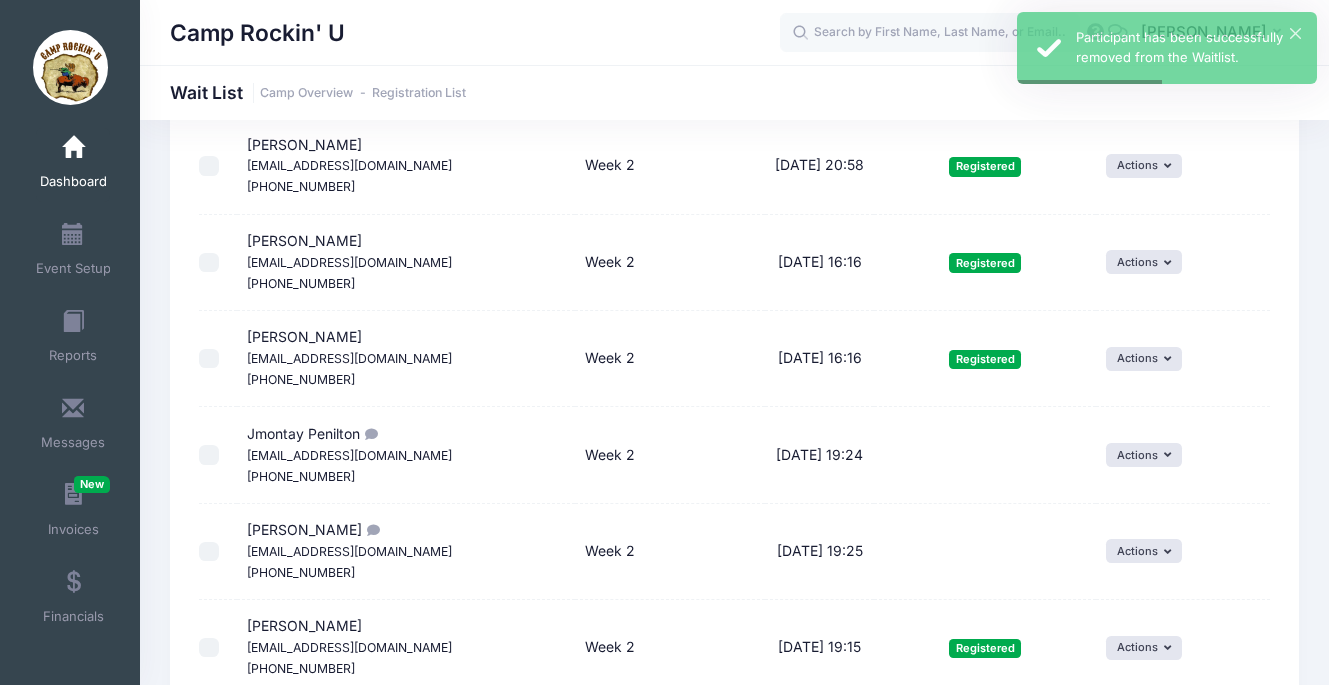 scroll, scrollTop: 650, scrollLeft: 0, axis: vertical 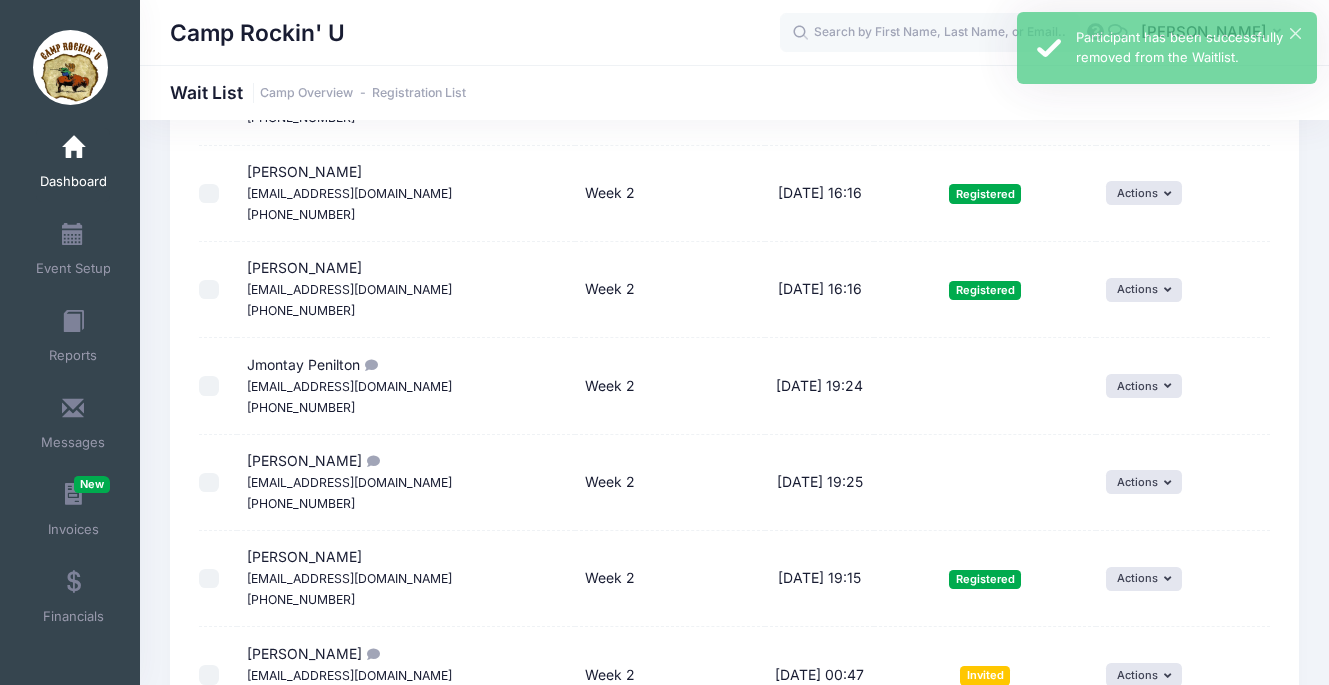 click at bounding box center [209, 386] 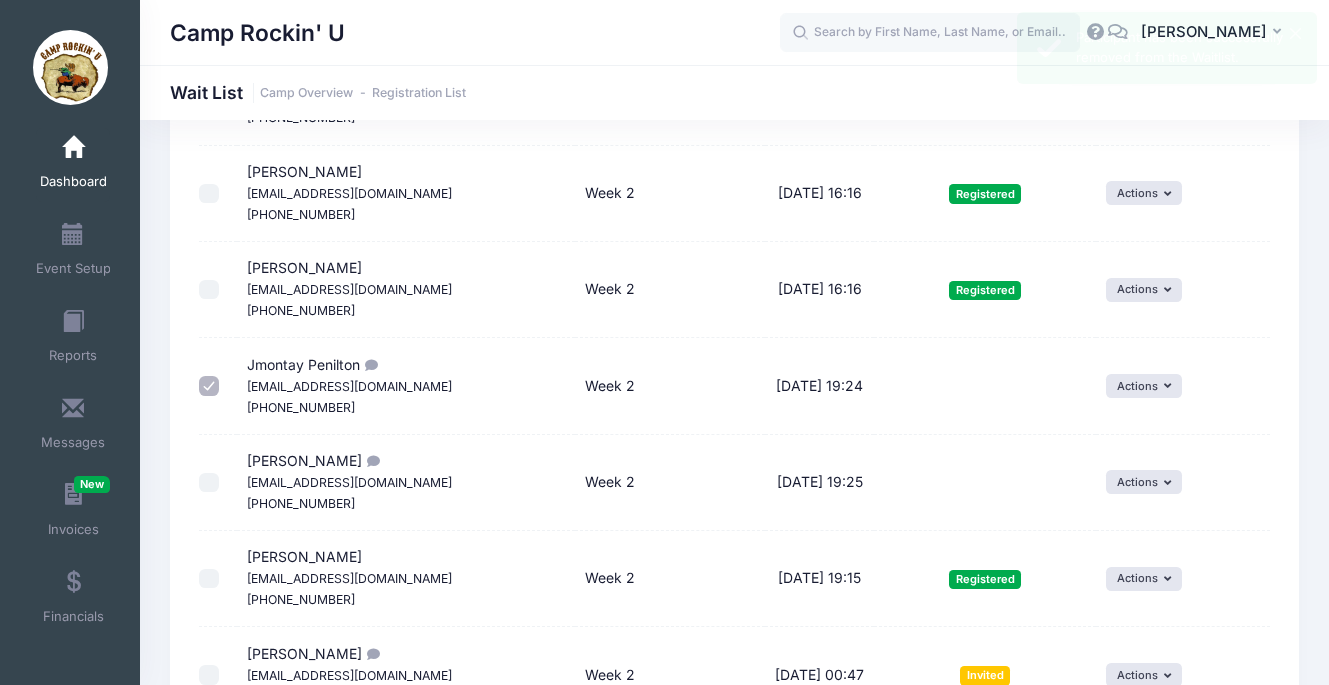 click at bounding box center (209, 483) 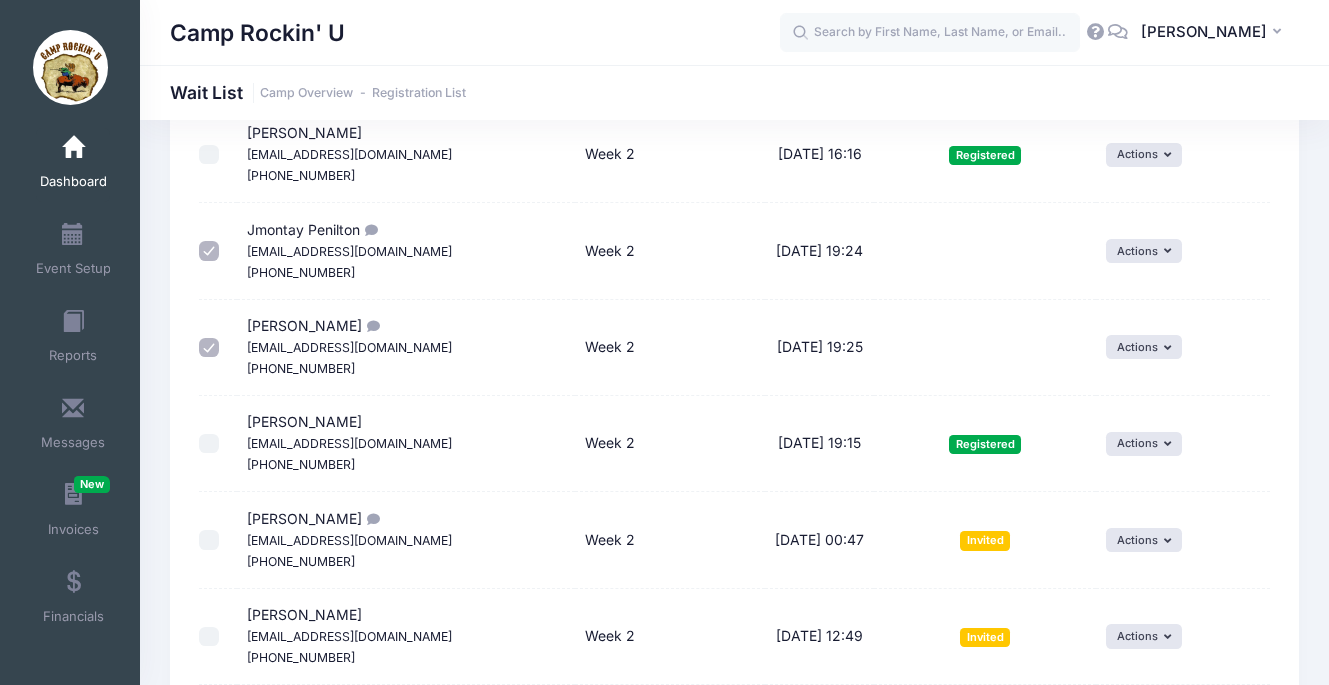 scroll, scrollTop: 788, scrollLeft: 0, axis: vertical 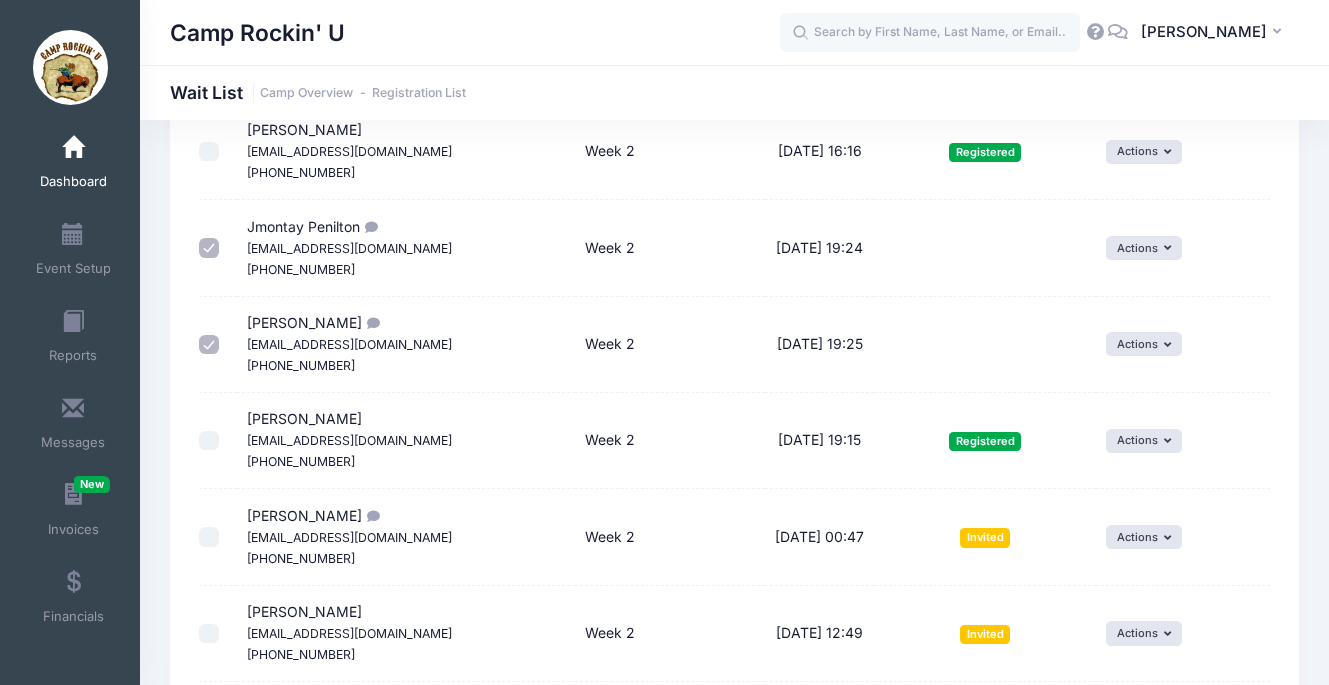 click at bounding box center (209, 537) 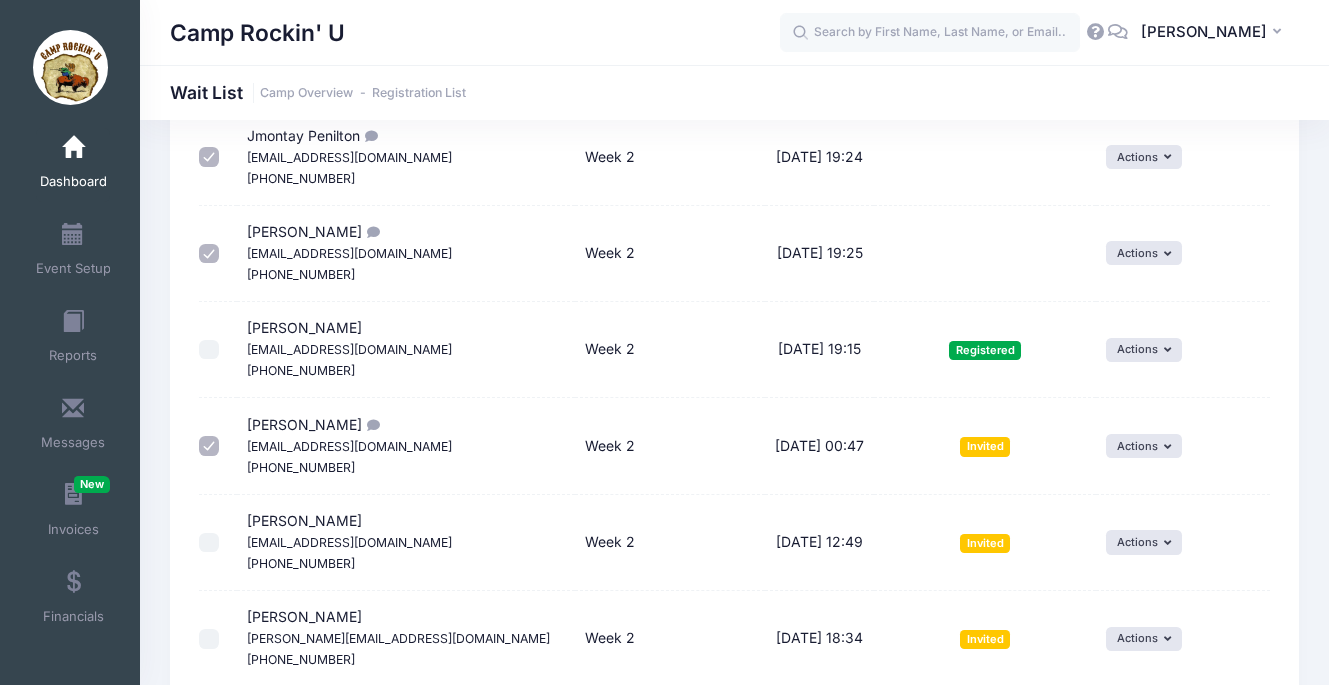 click at bounding box center [209, 543] 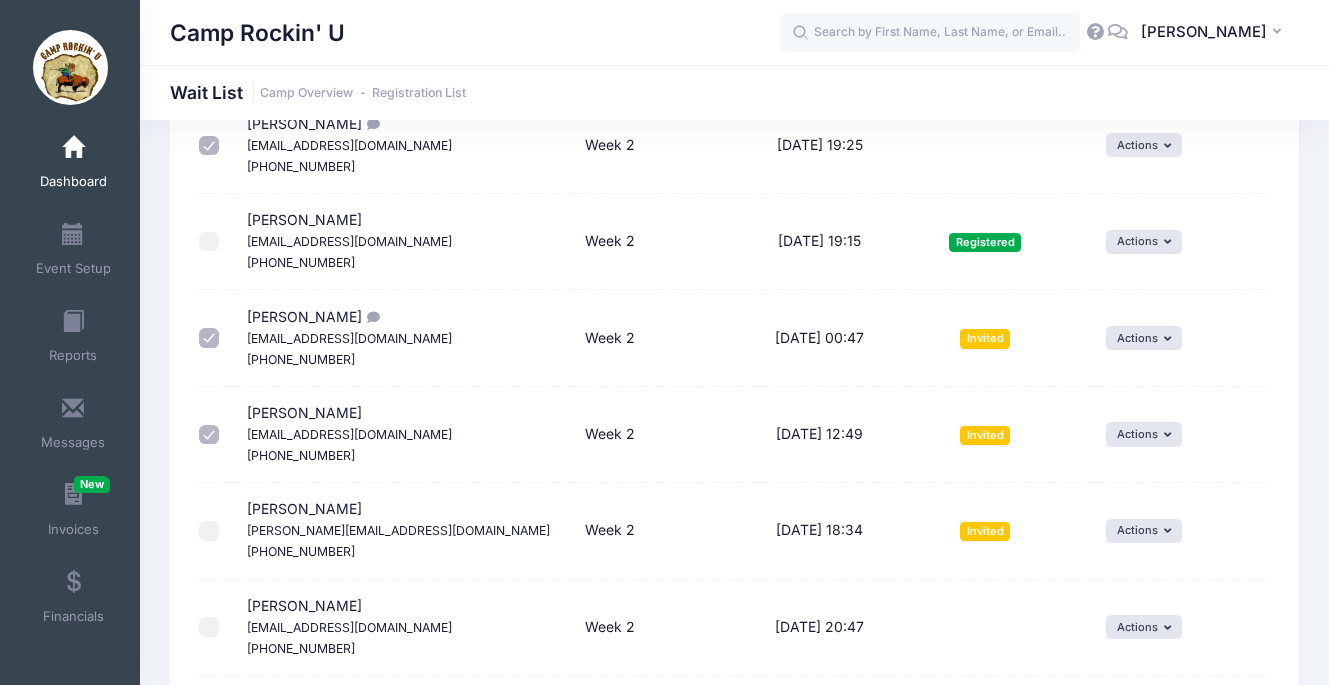 scroll, scrollTop: 985, scrollLeft: 0, axis: vertical 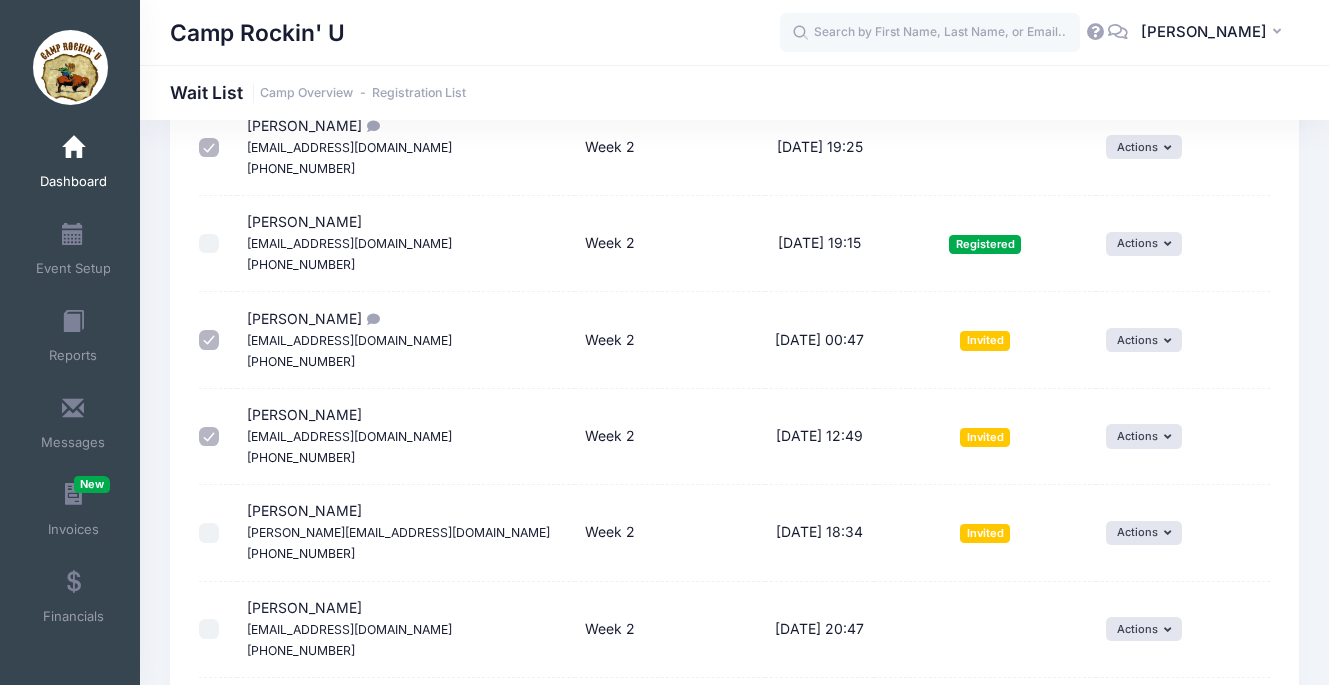 click at bounding box center (209, 533) 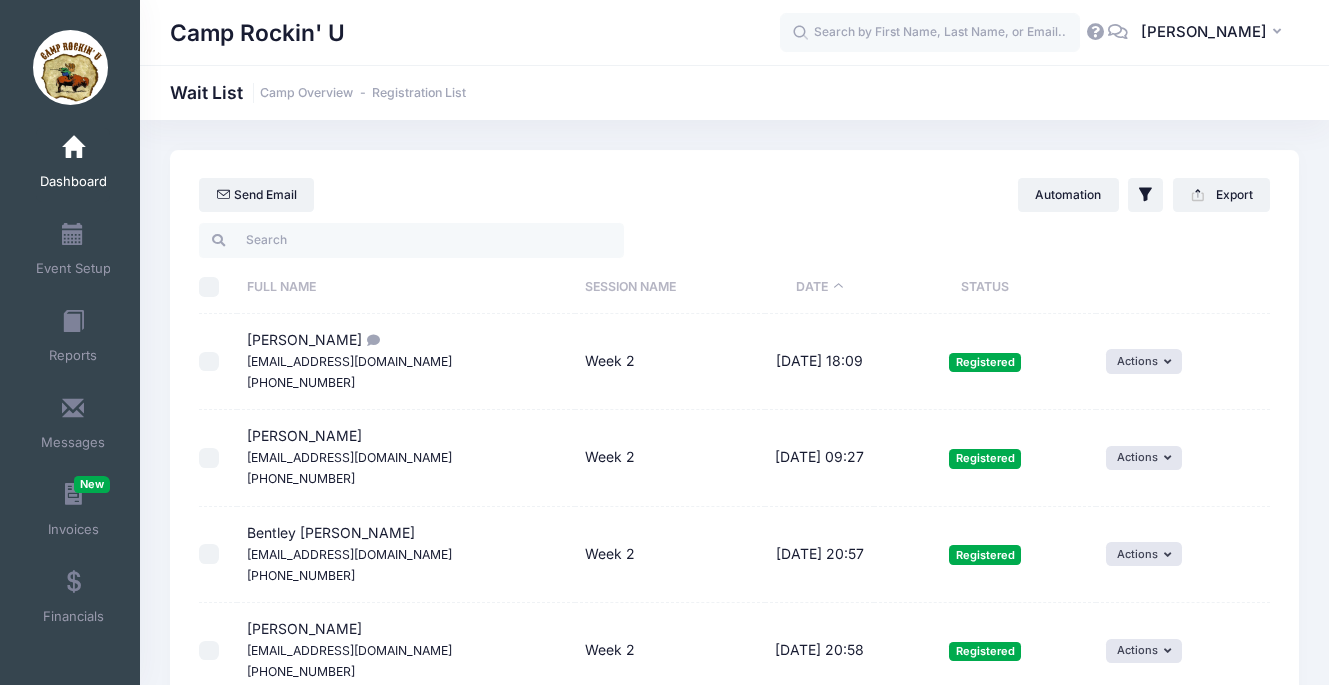 scroll, scrollTop: 0, scrollLeft: 0, axis: both 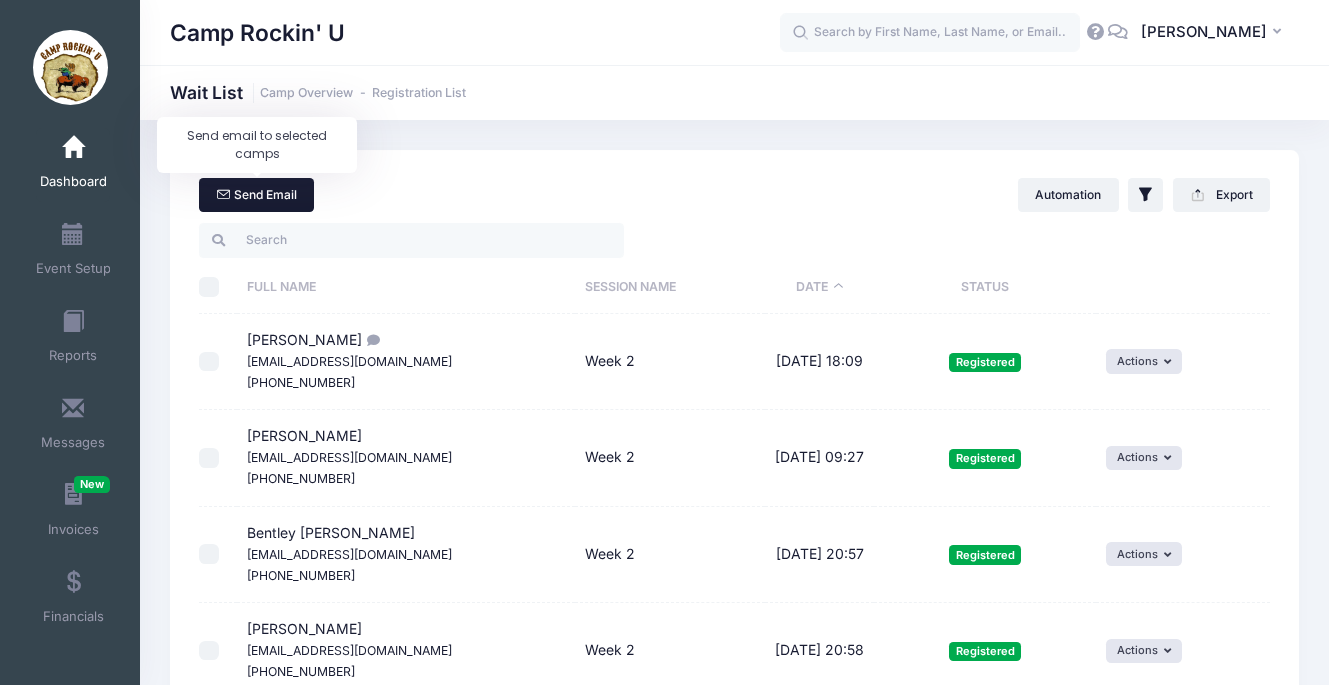 click on "Send Email" at bounding box center (256, 195) 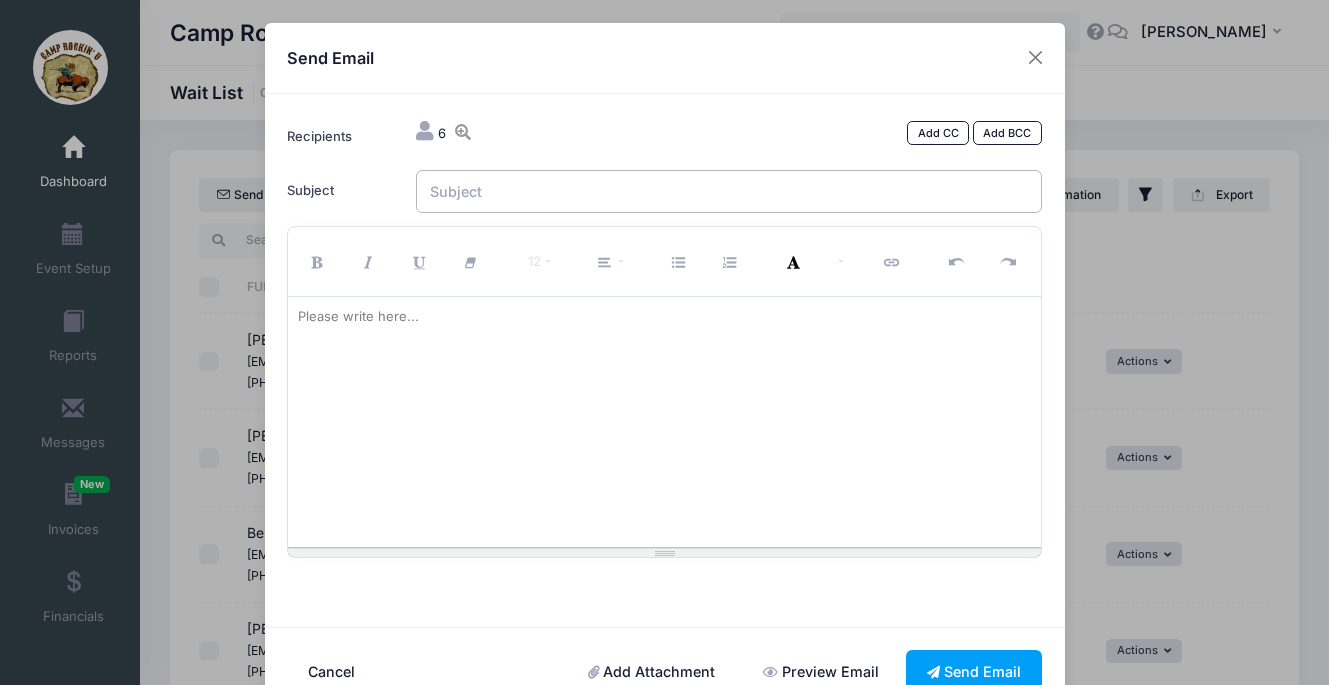 click on "Subject" at bounding box center [729, 191] 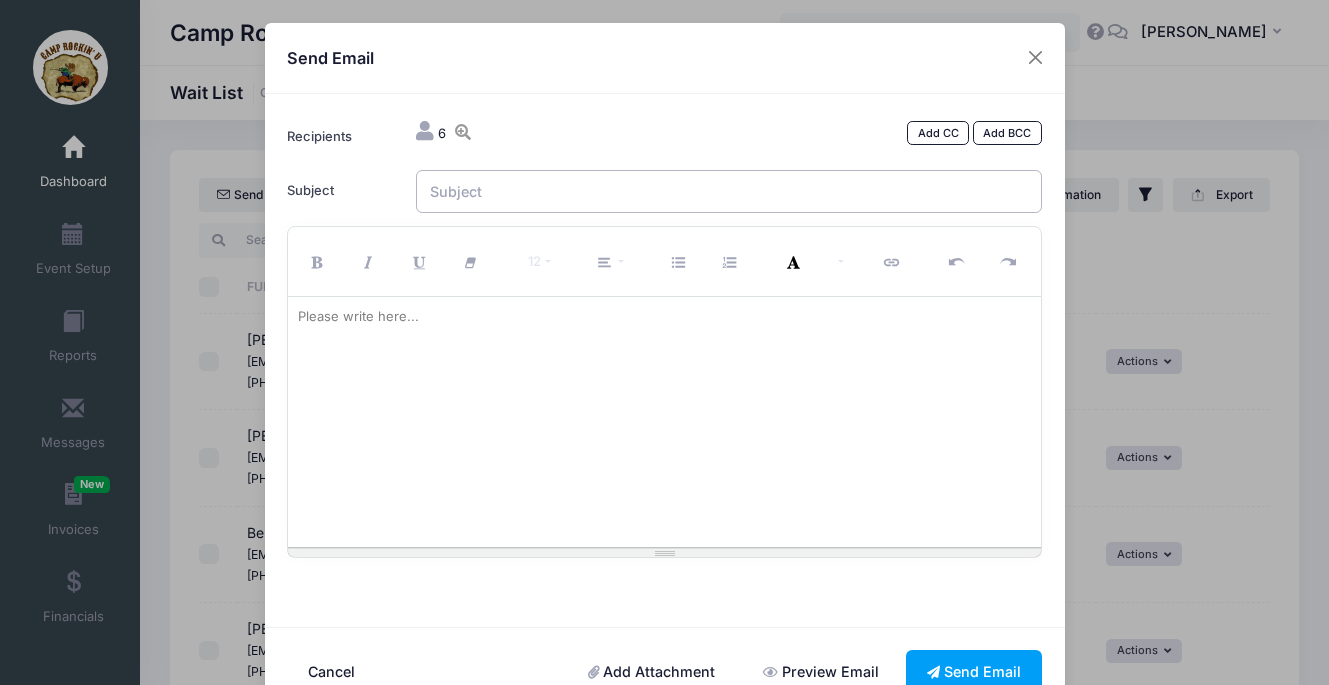 type on "C" 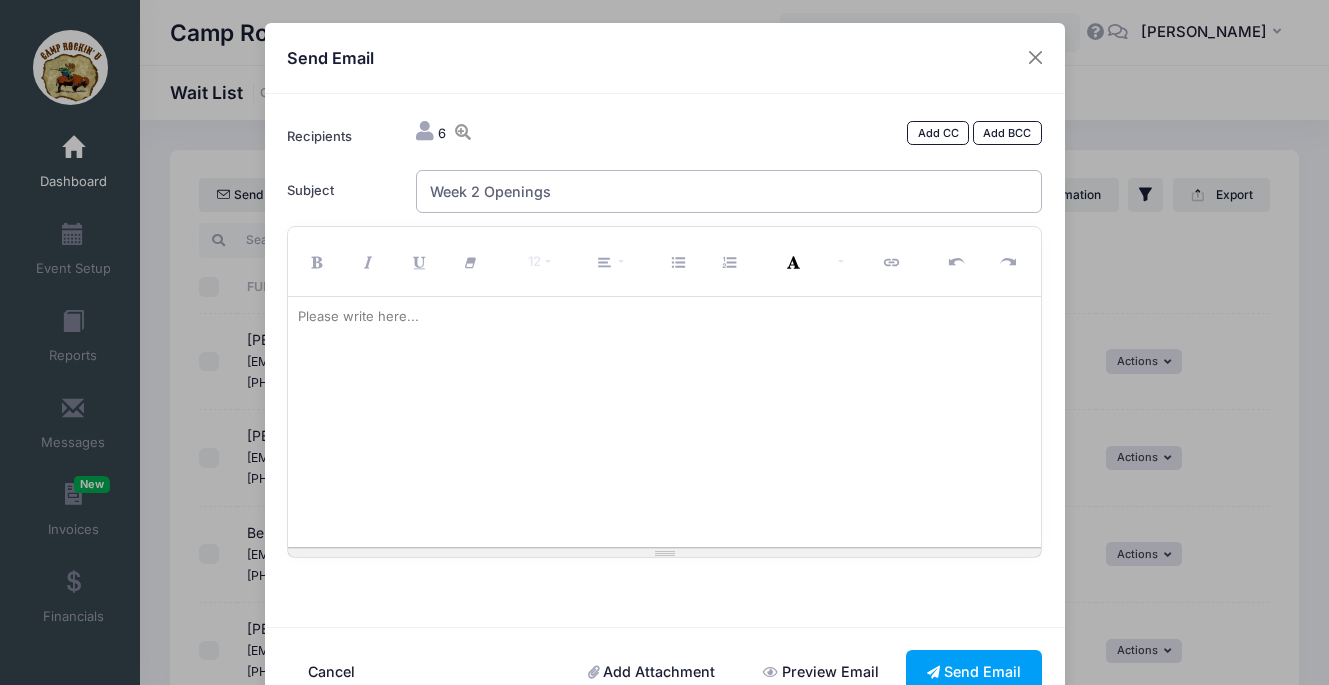 type on "Week 2 Openings" 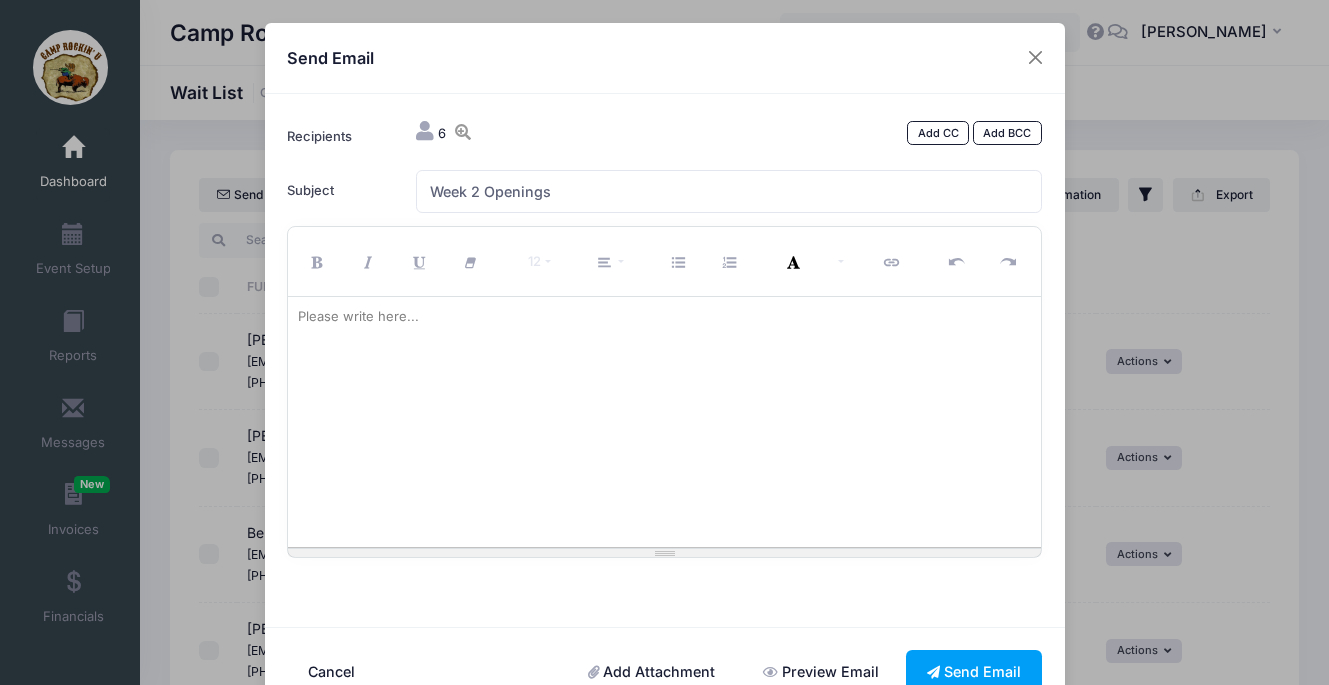 click on "Please write here..." at bounding box center (358, 317) 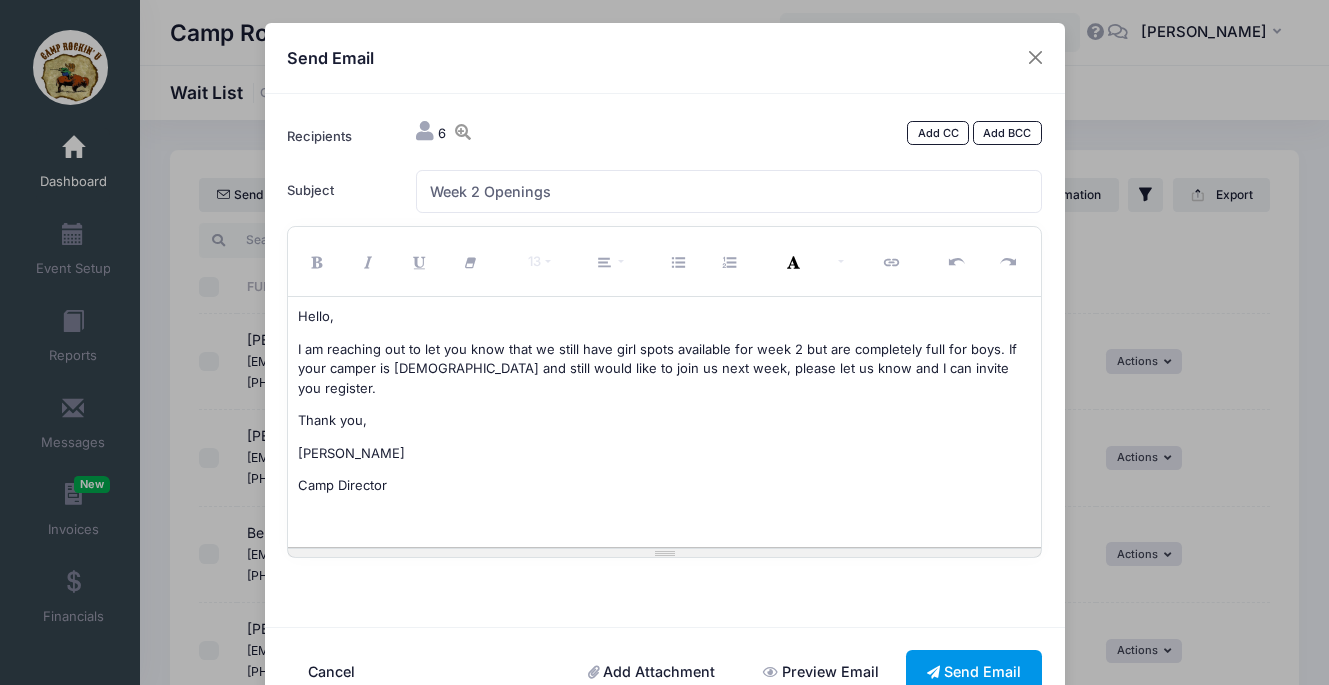 click on "Send Email" at bounding box center [974, 671] 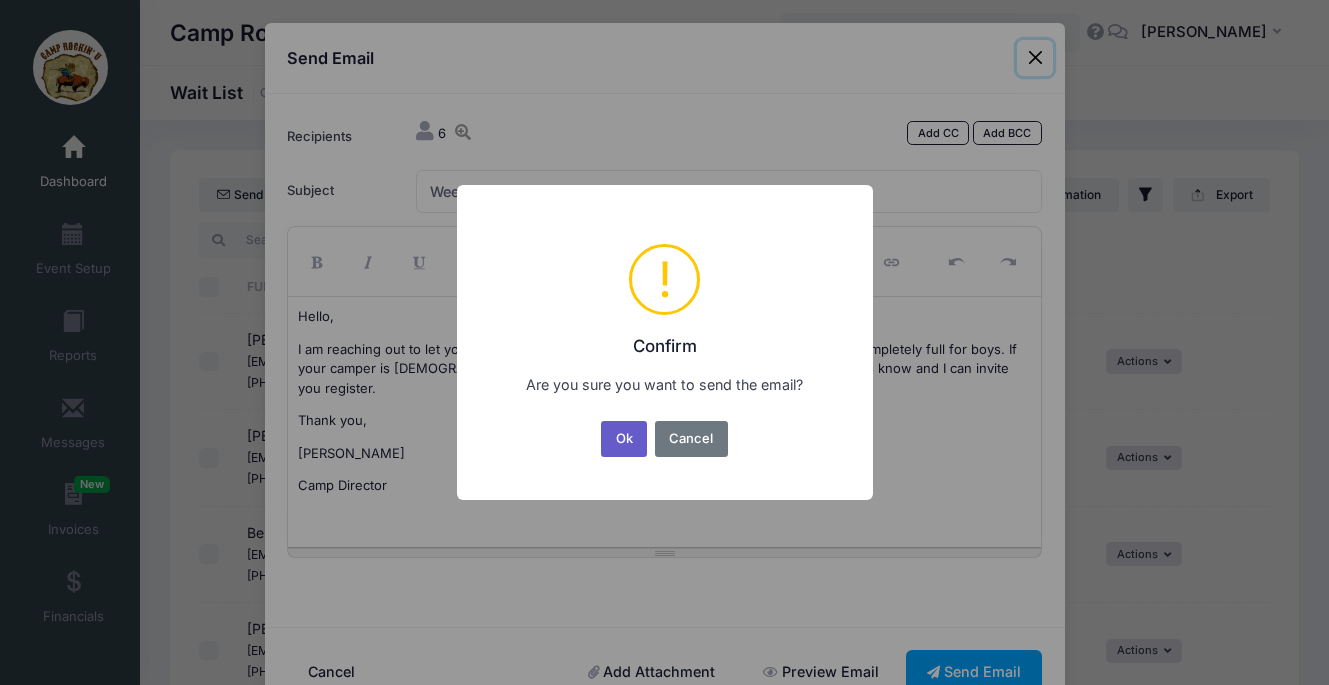 click on "Ok" at bounding box center (624, 439) 